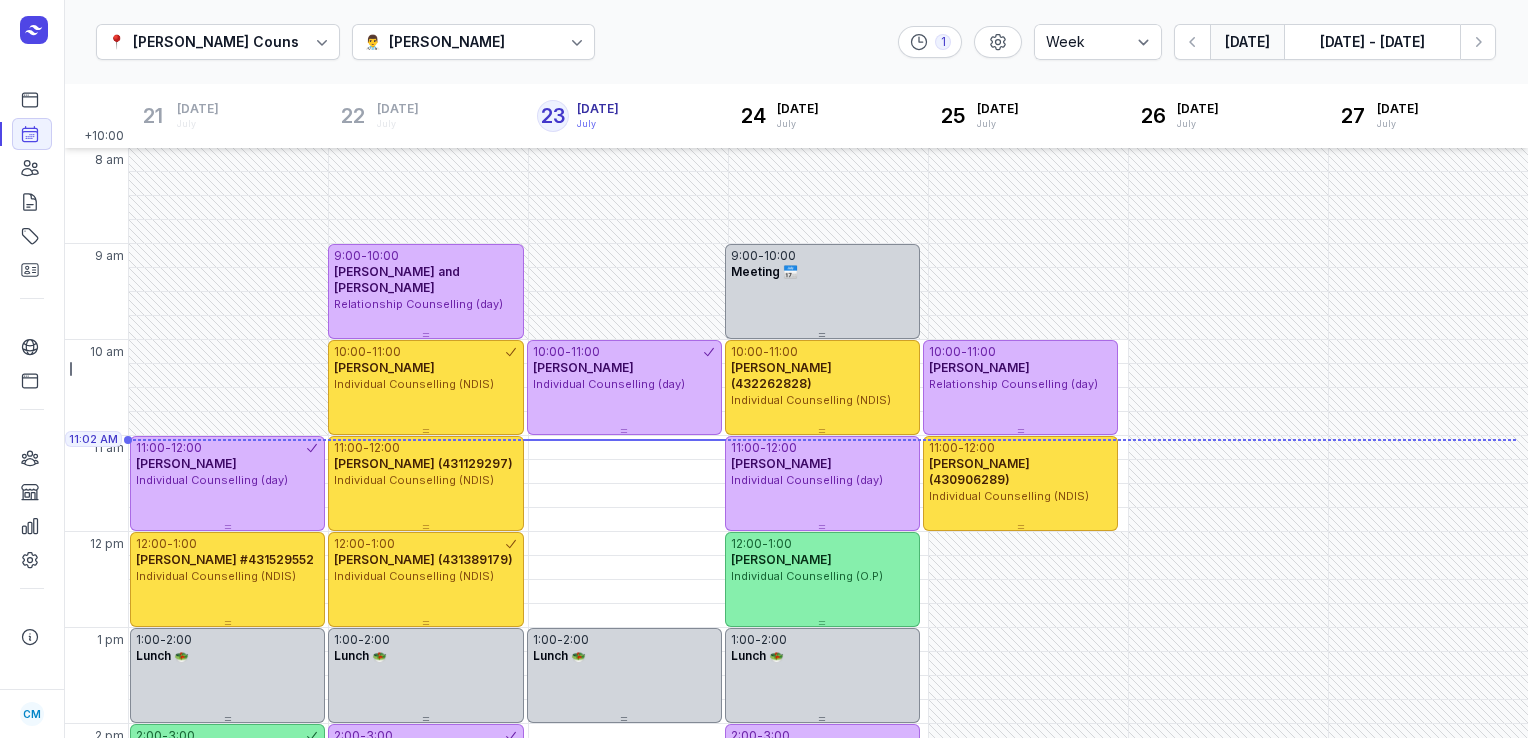 select on "week" 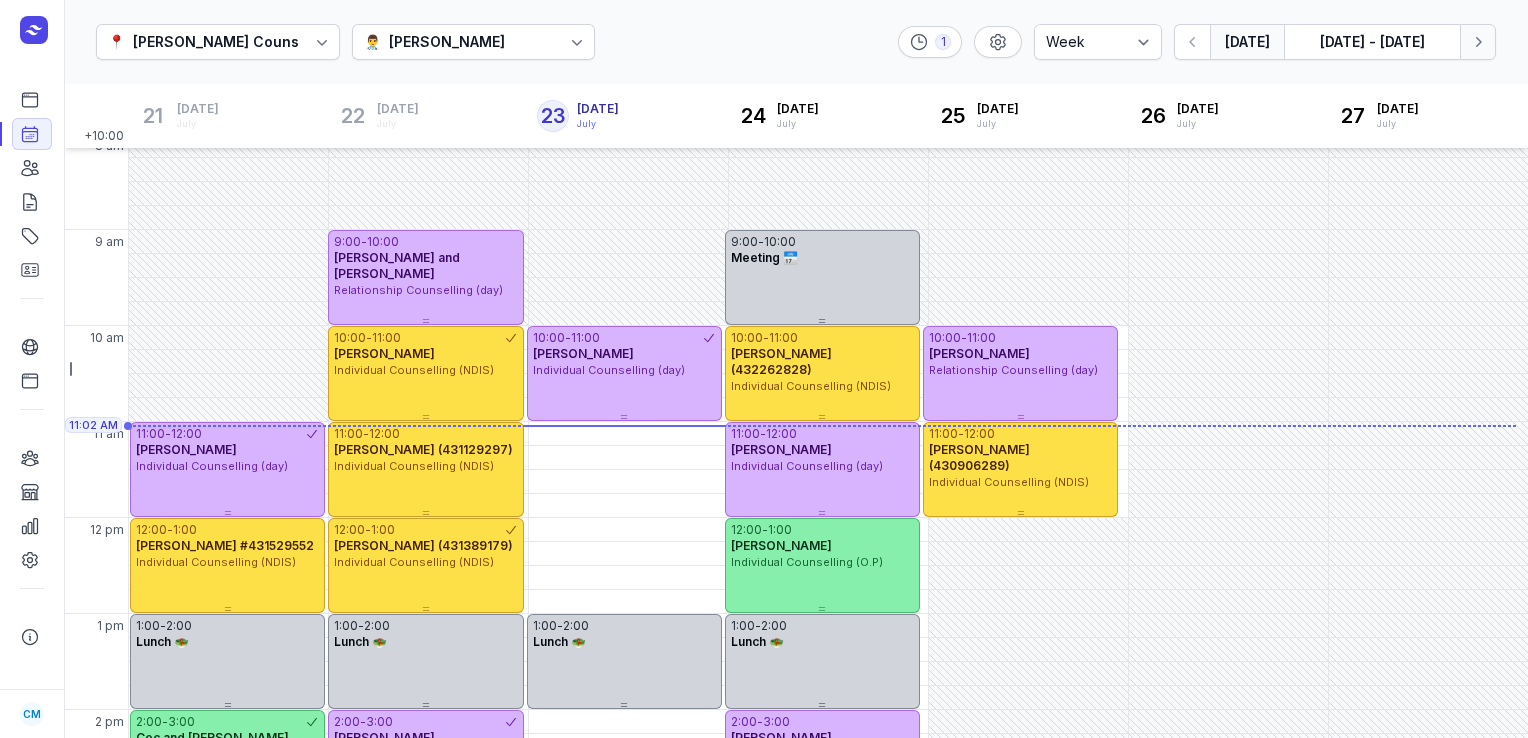 click 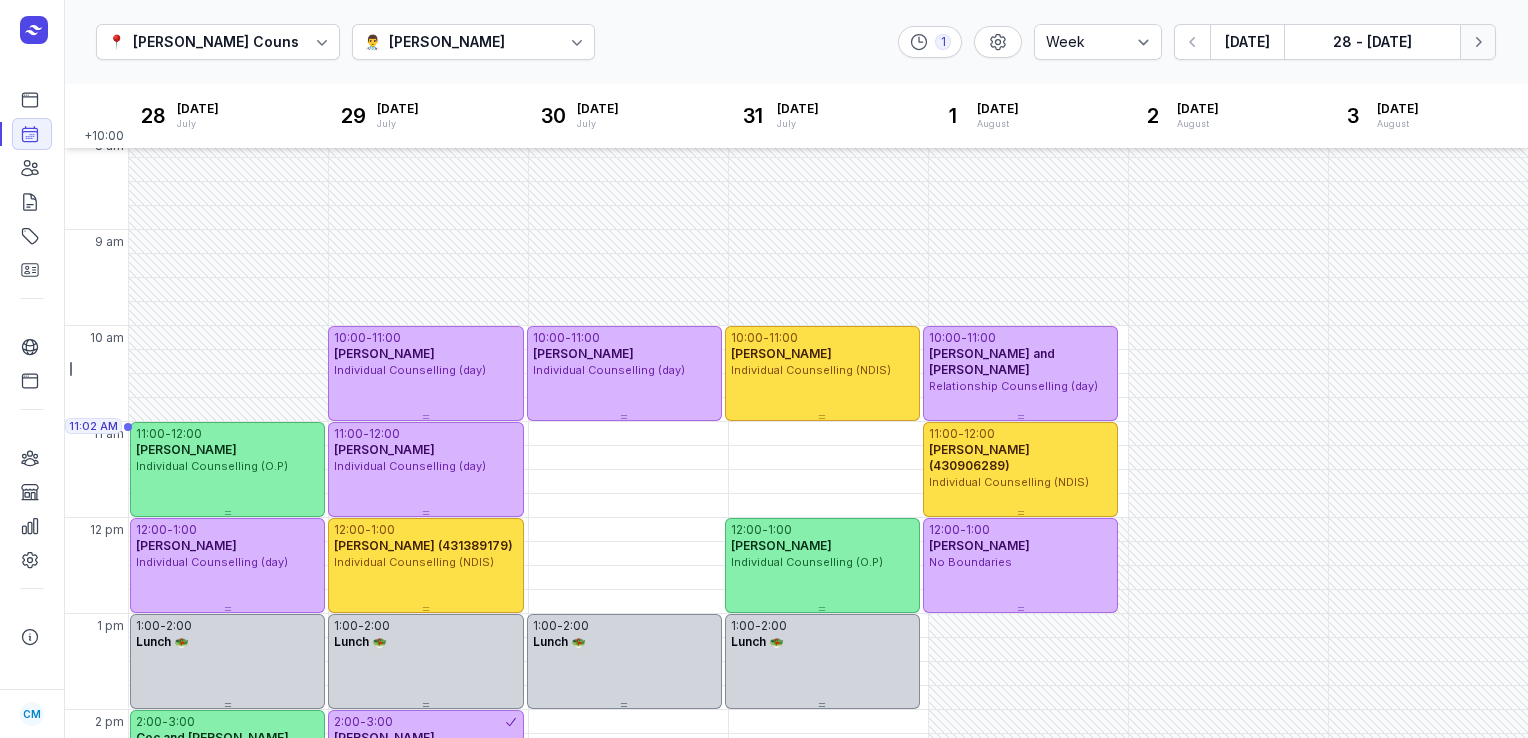 click 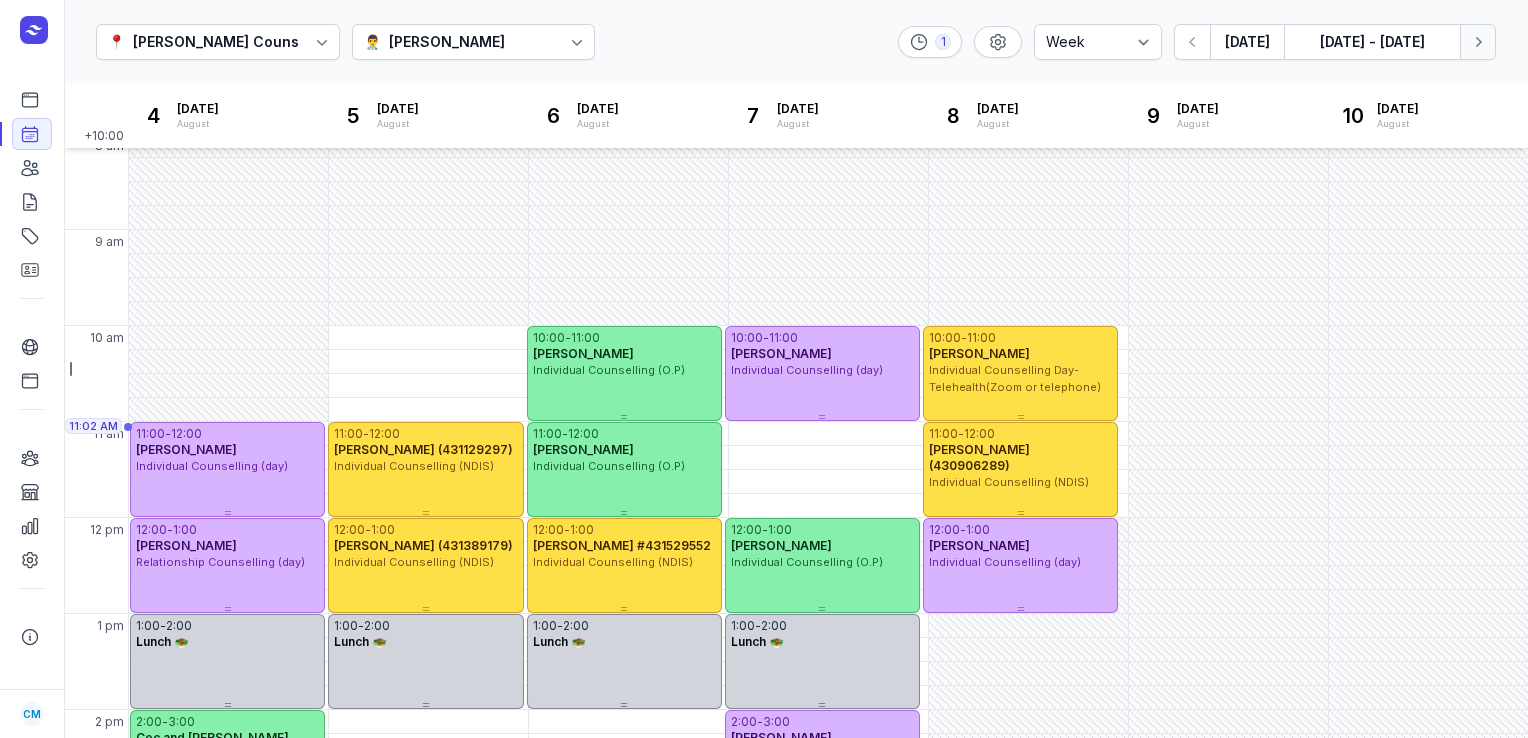 click 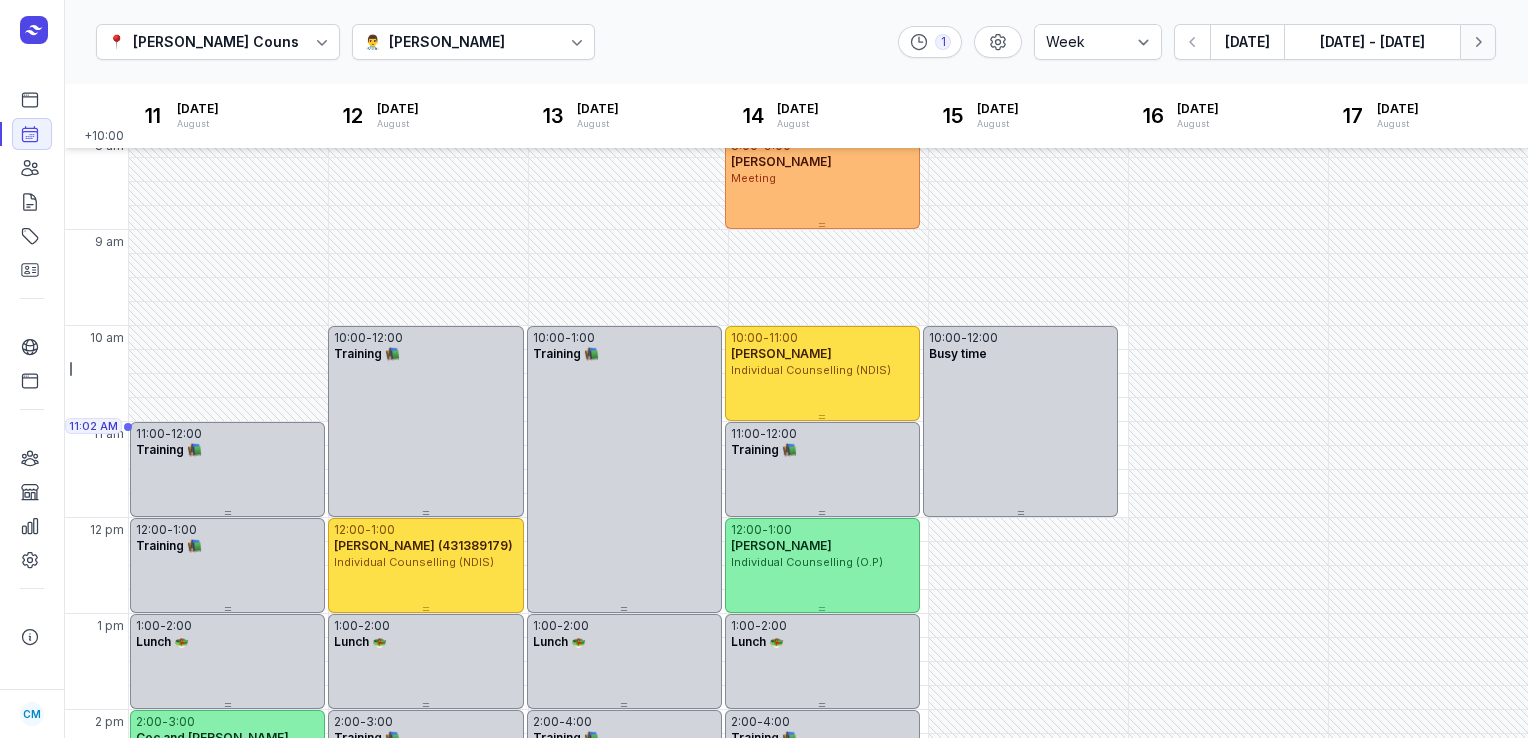 click on "Next week" 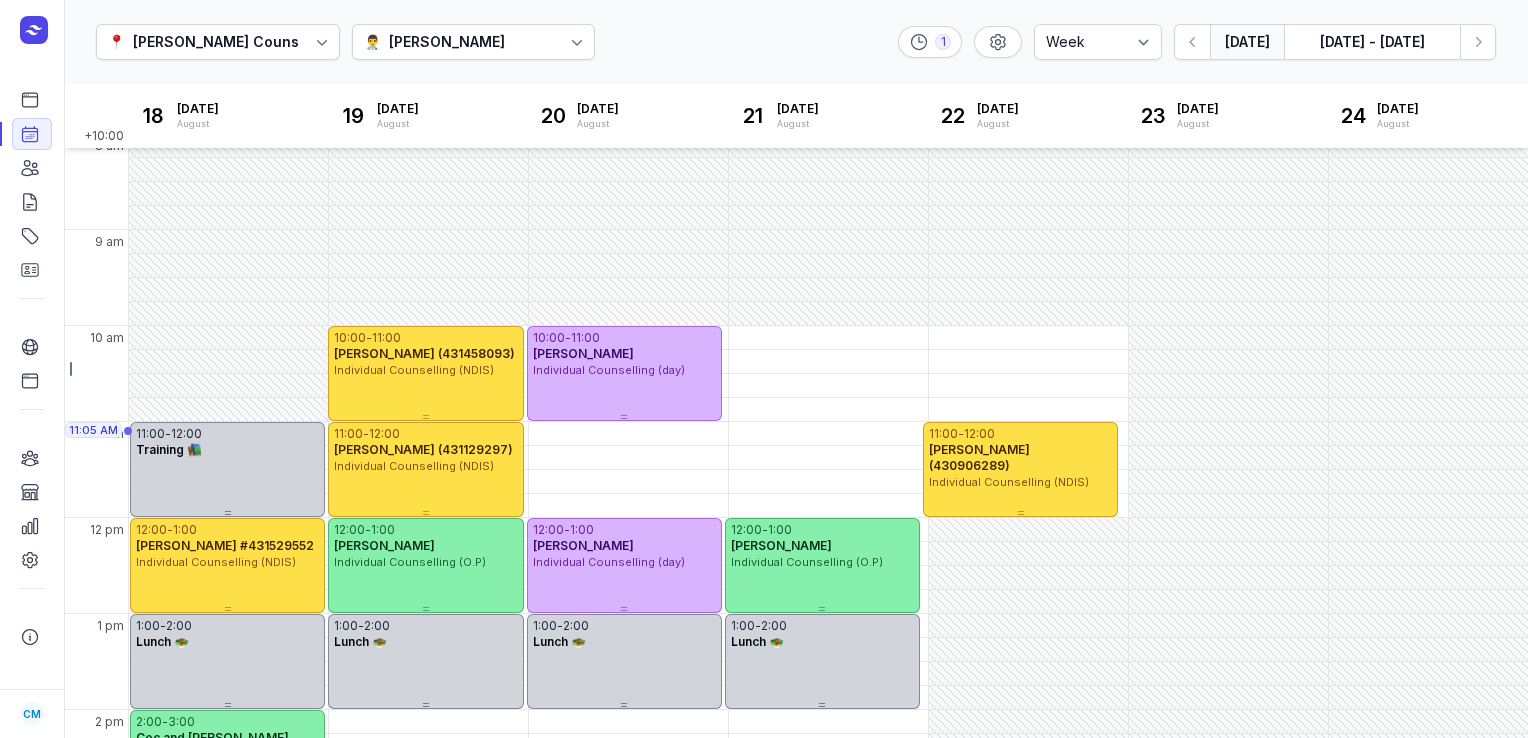 click on "[DATE]" at bounding box center [1247, 42] 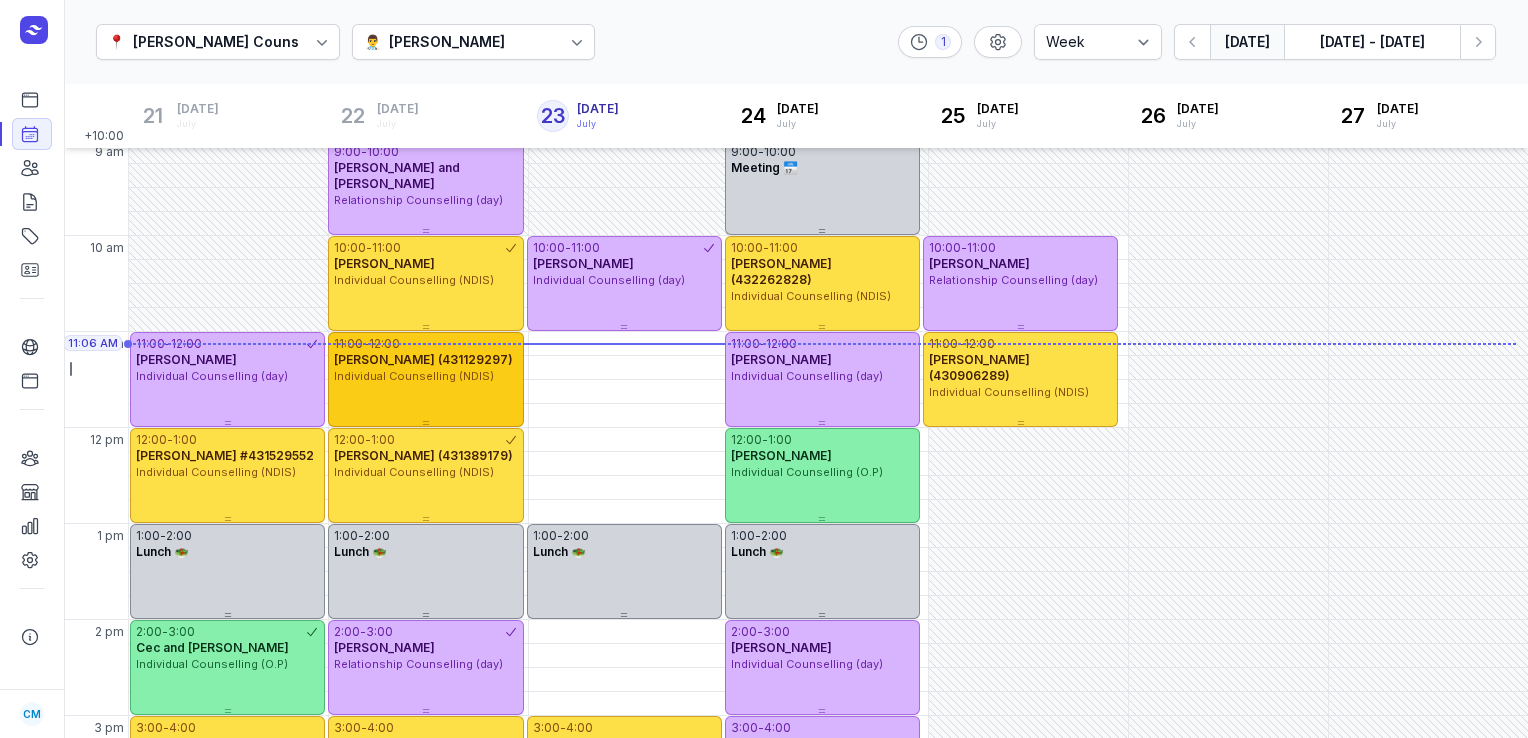 scroll, scrollTop: 225, scrollLeft: 0, axis: vertical 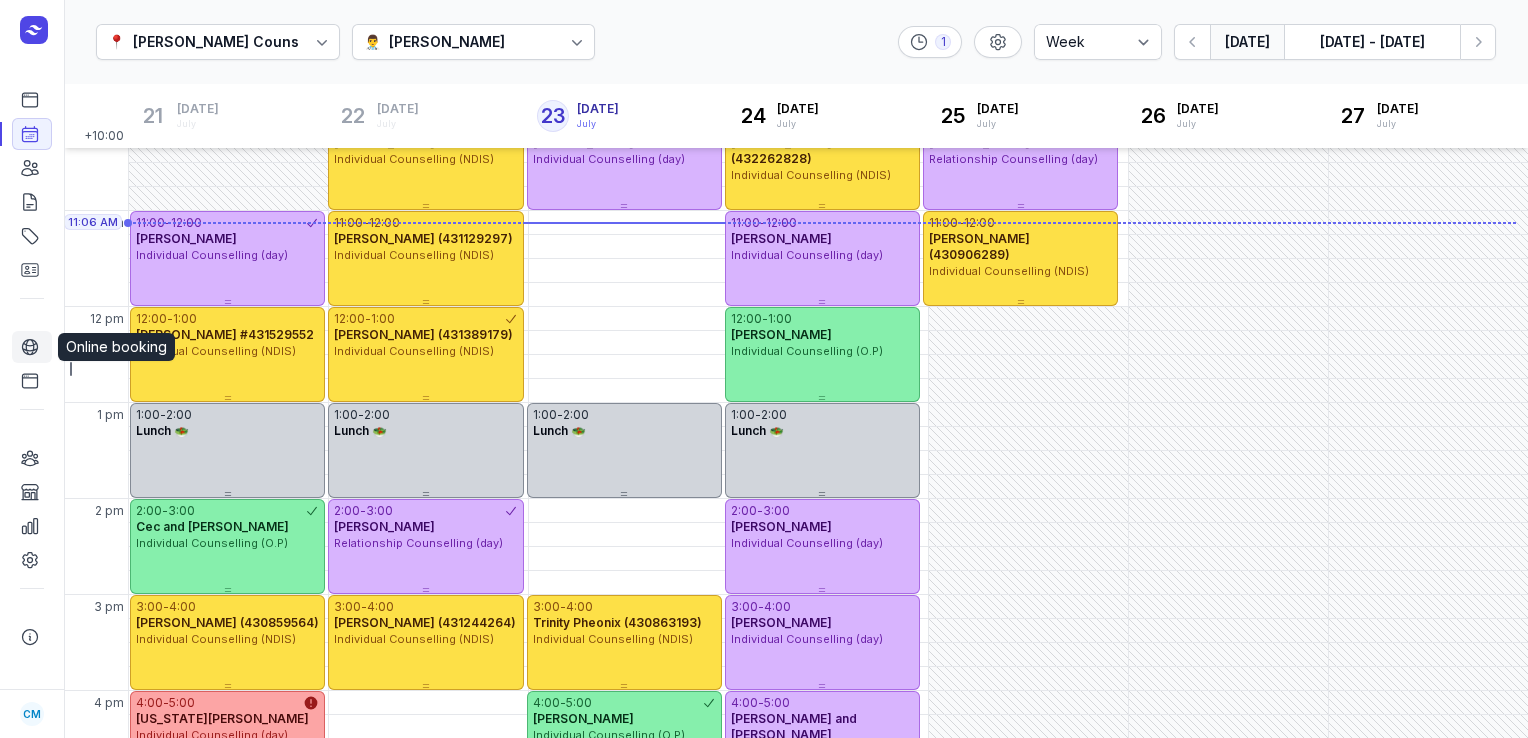 click 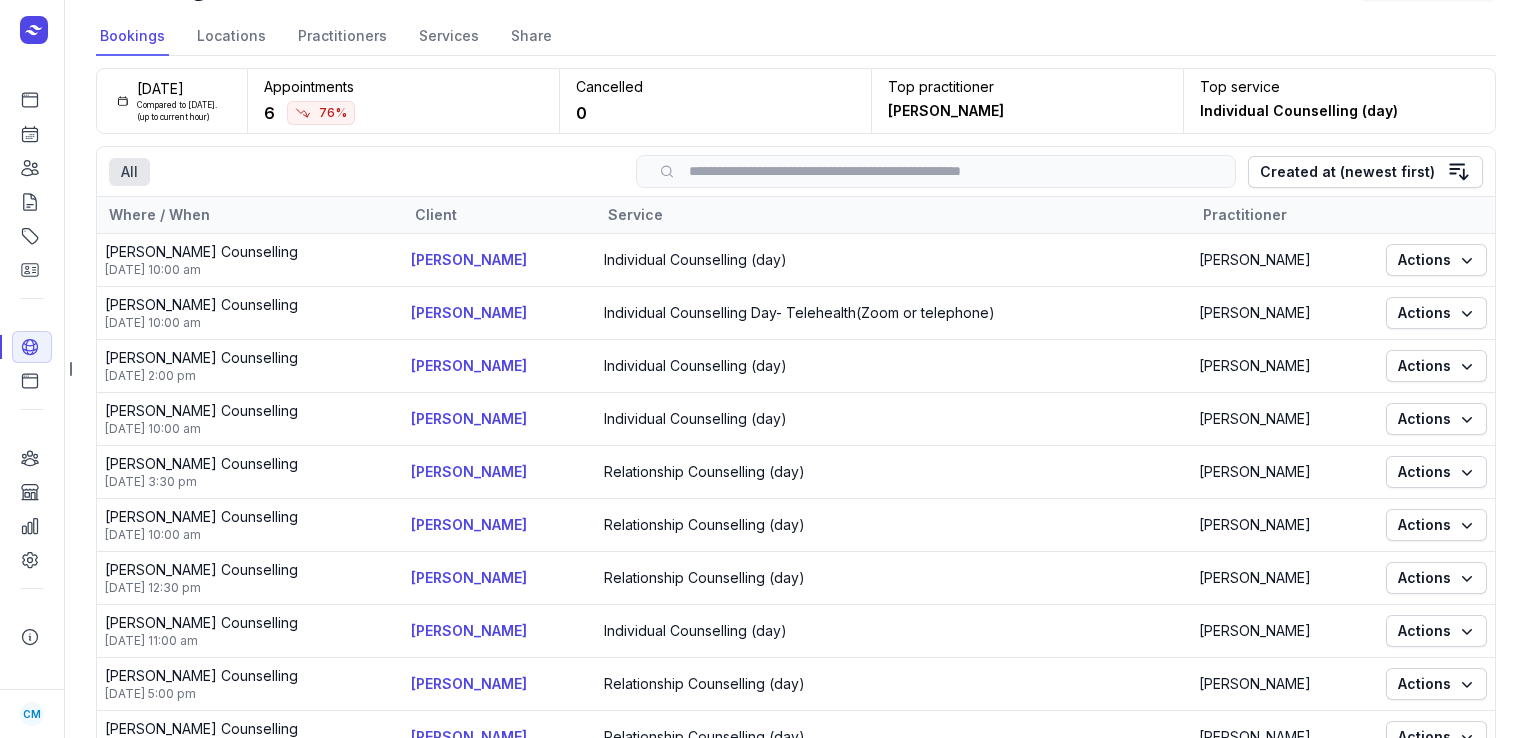 scroll, scrollTop: 56, scrollLeft: 0, axis: vertical 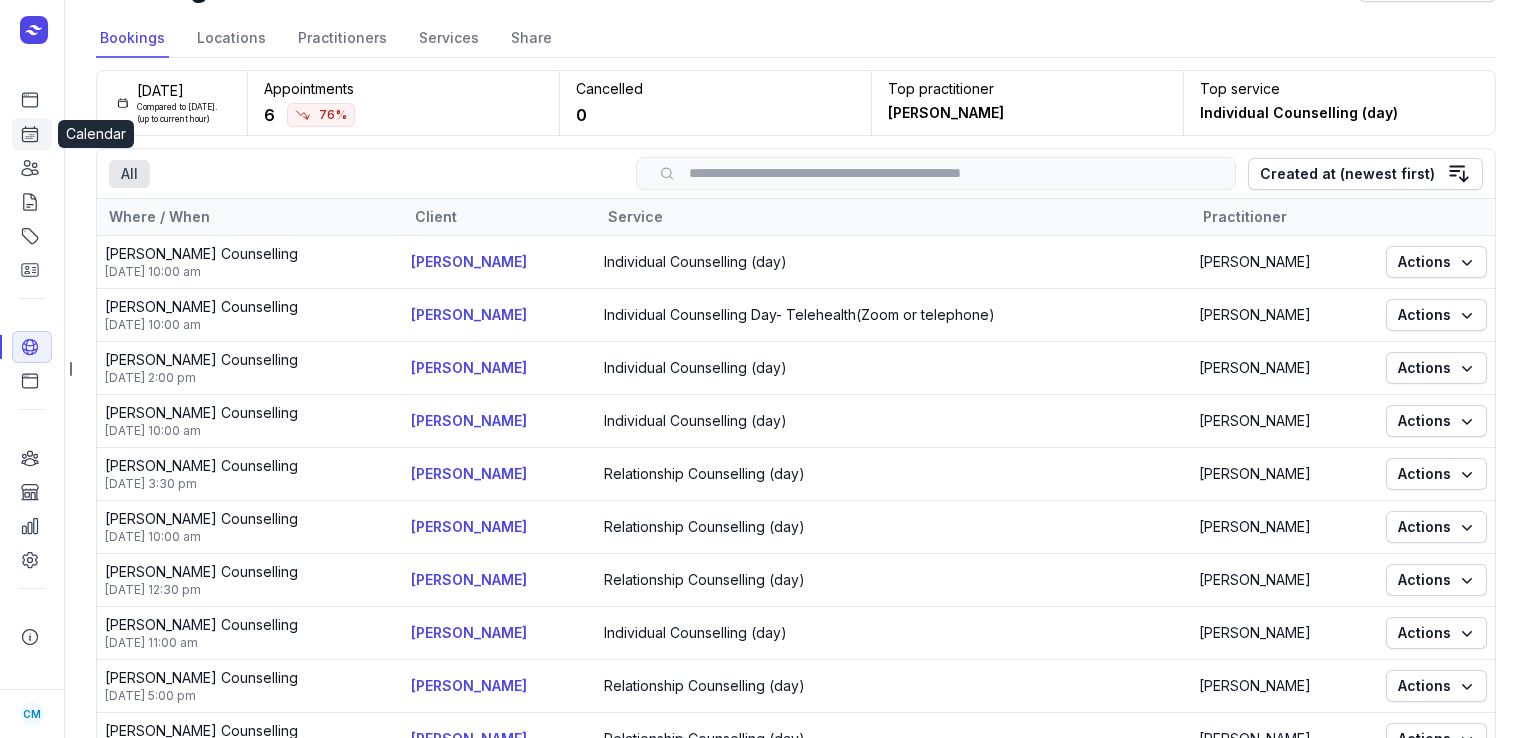 click 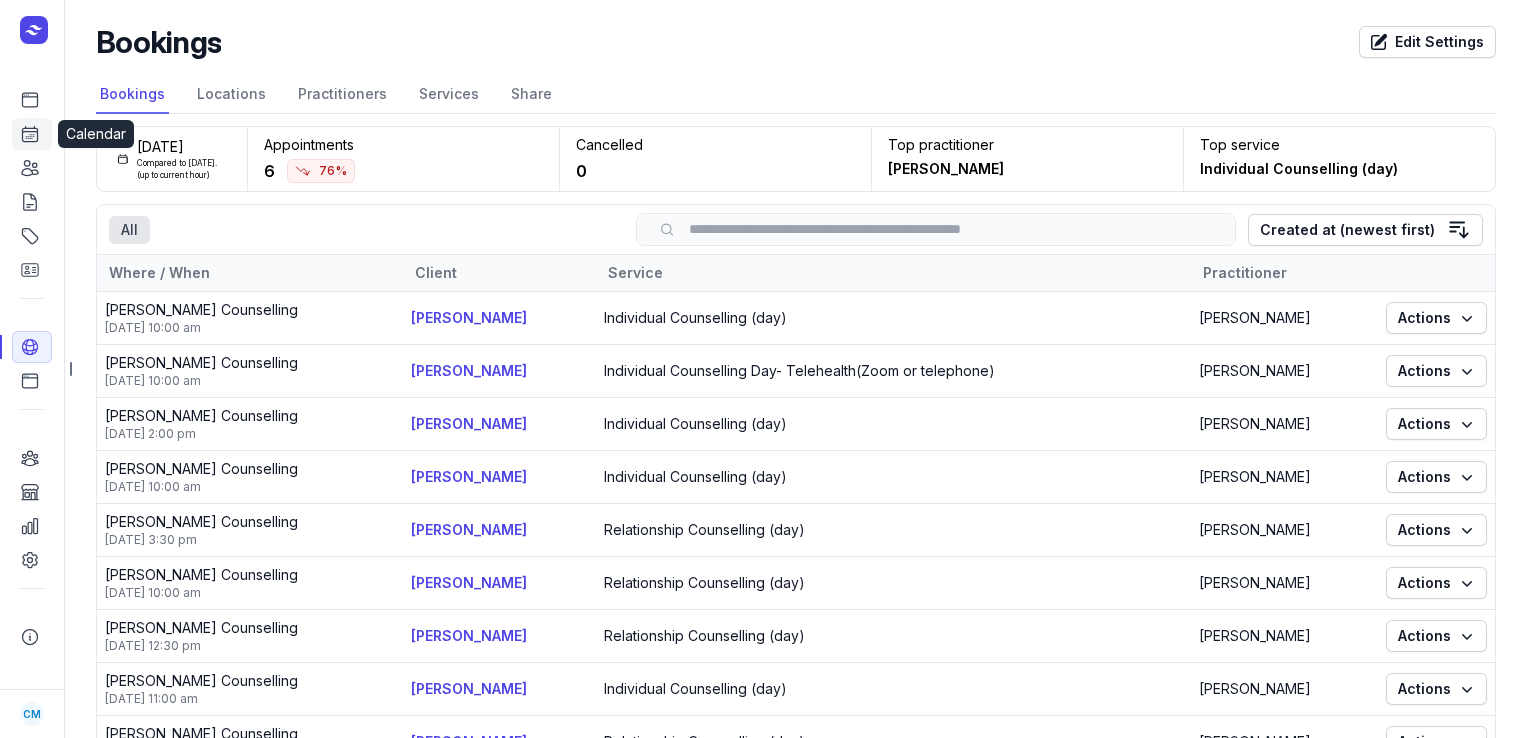 select on "week" 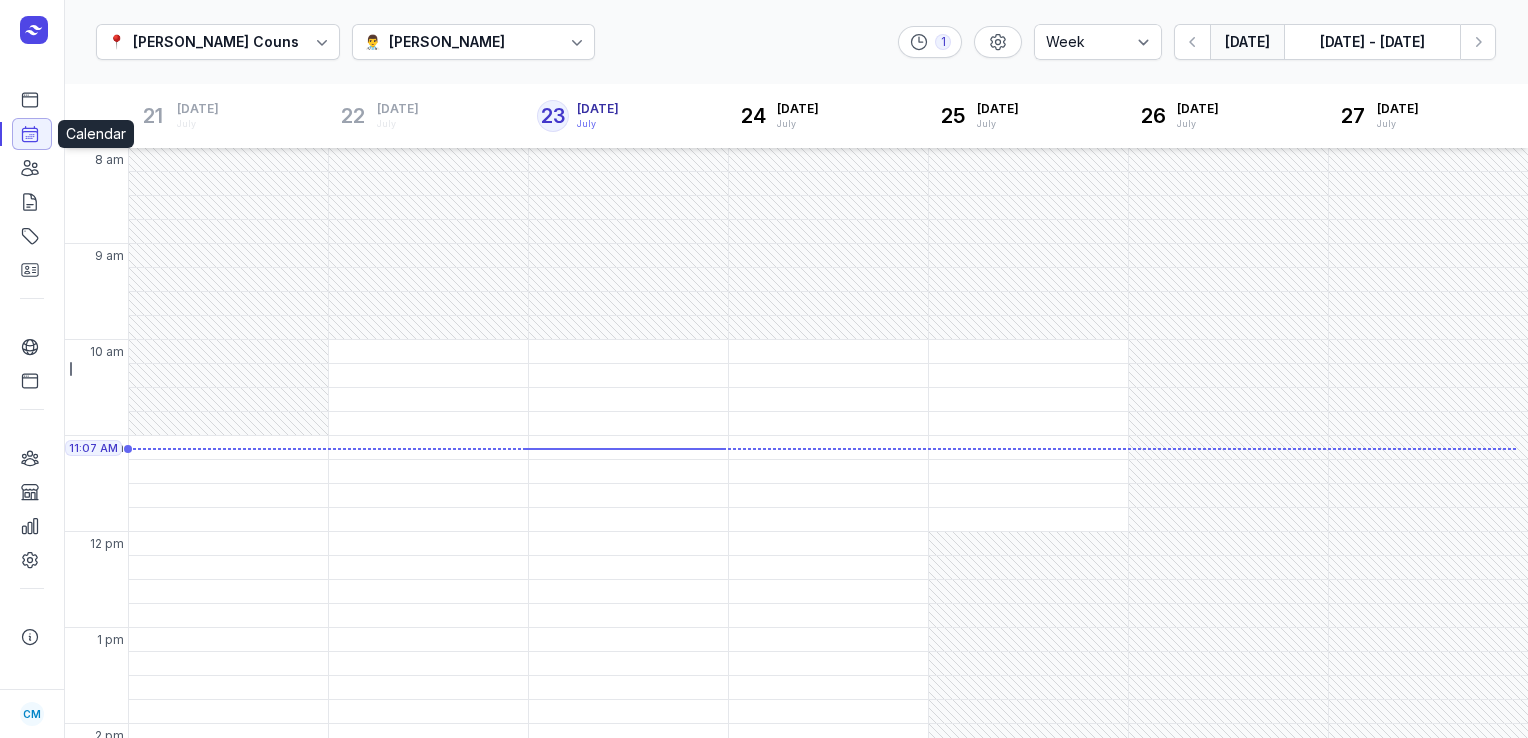 scroll, scrollTop: 50, scrollLeft: 0, axis: vertical 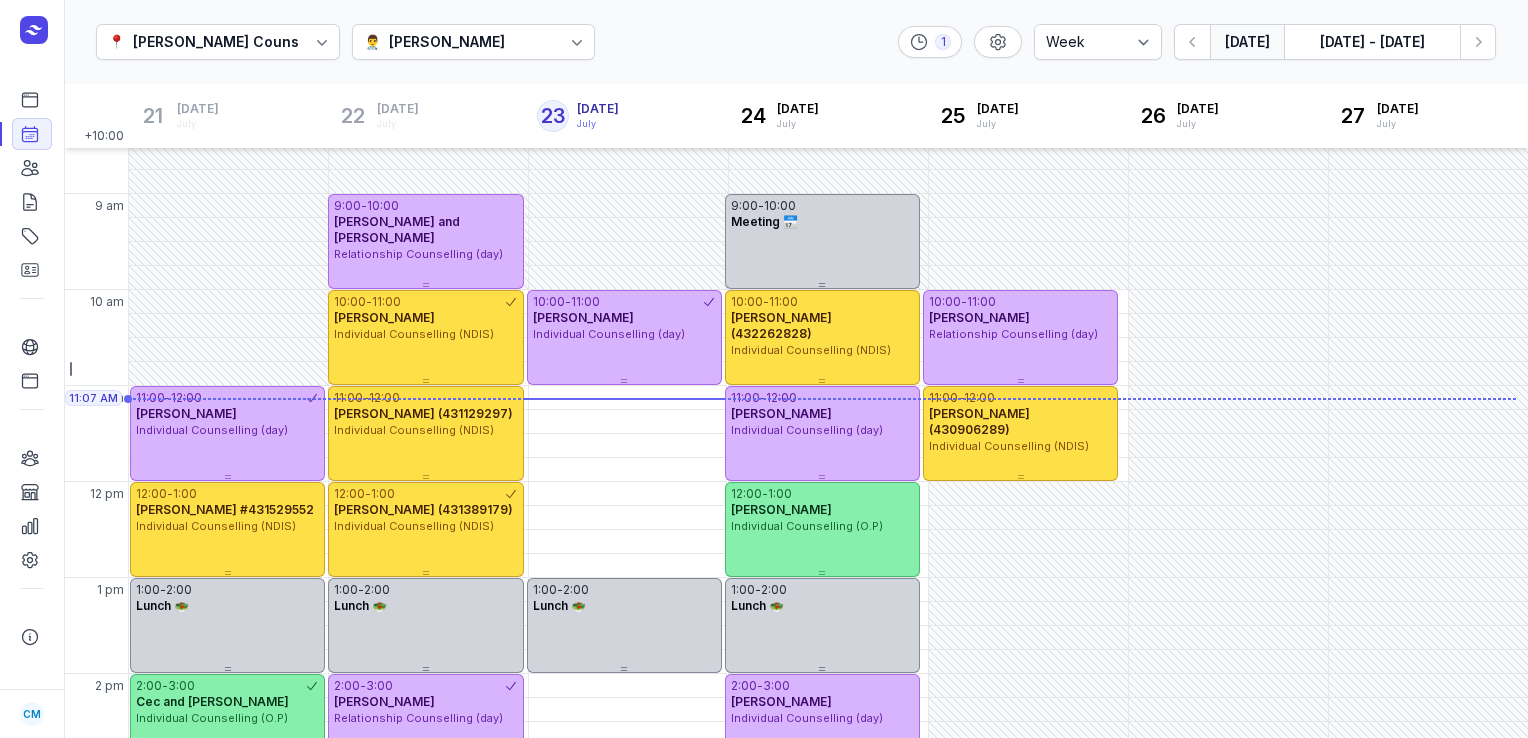 click on "👨‍⚕️ [PERSON_NAME]" at bounding box center (474, 42) 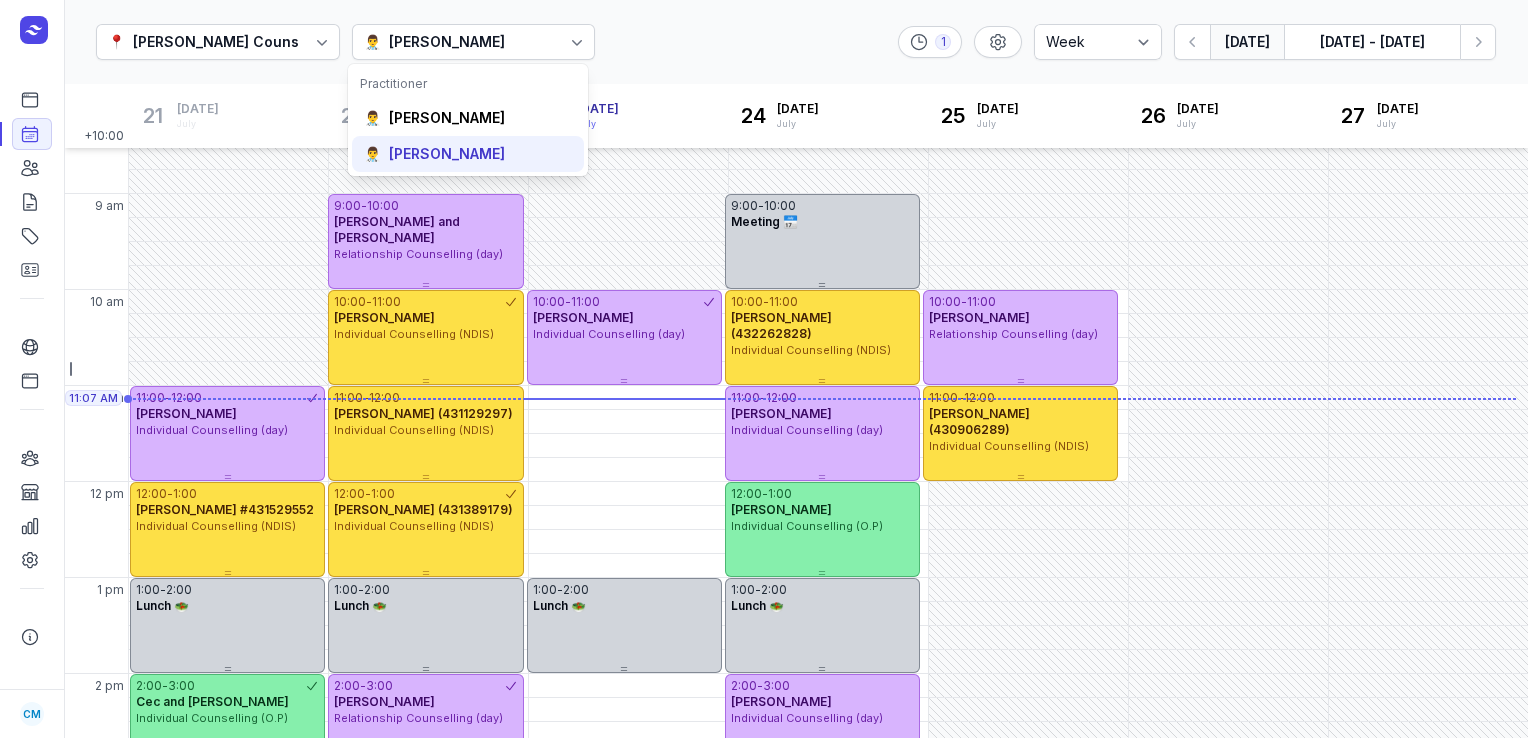 click on "[PERSON_NAME]" at bounding box center (447, 154) 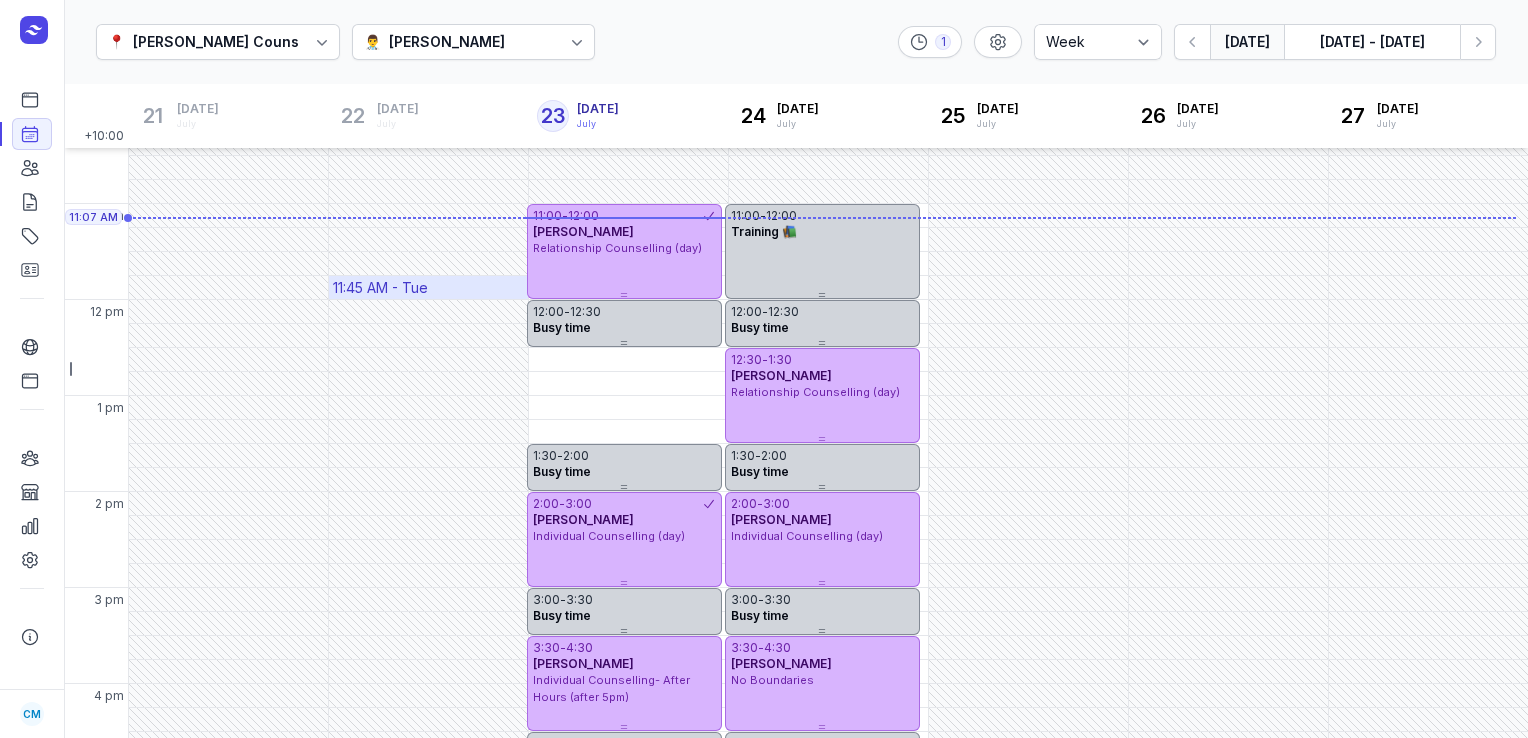 scroll, scrollTop: 233, scrollLeft: 0, axis: vertical 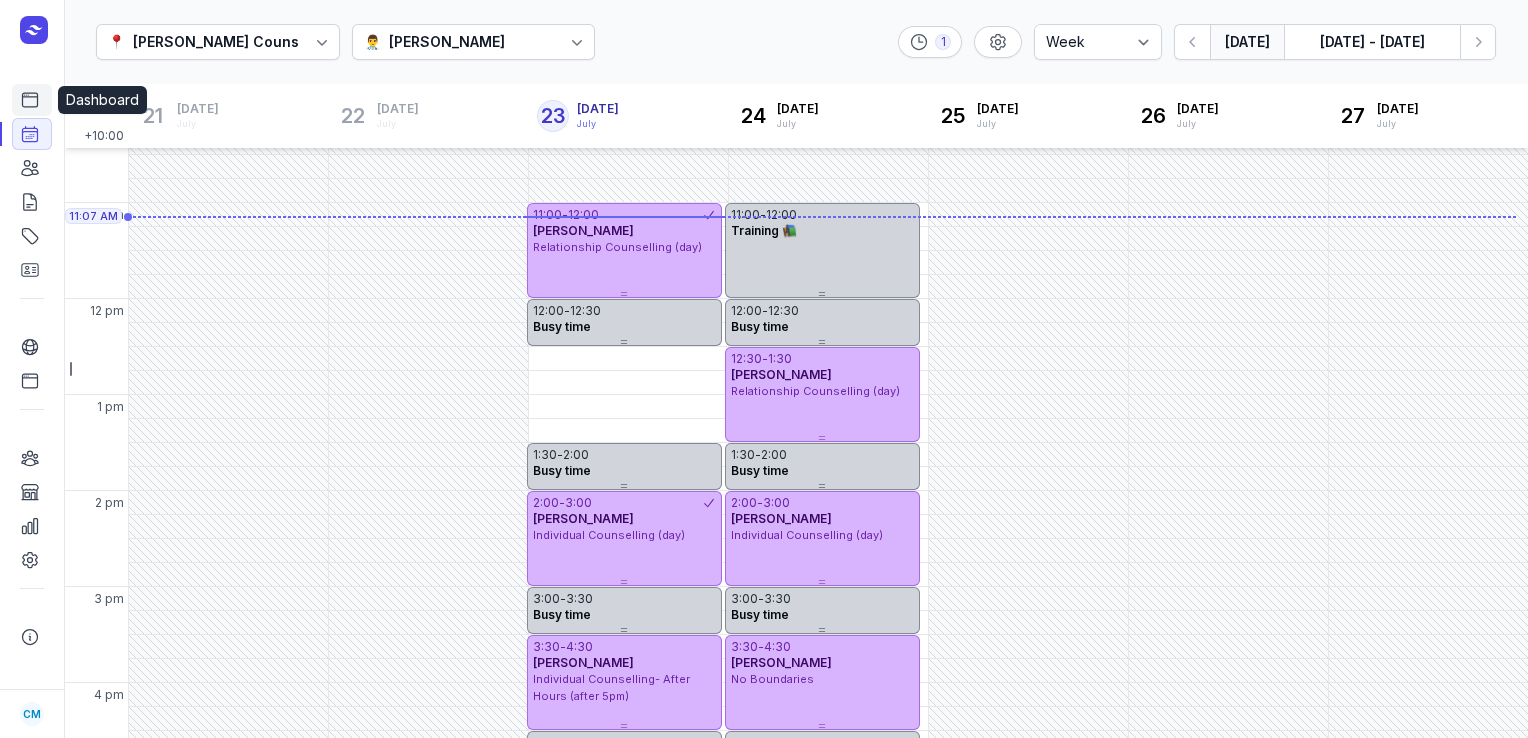 click 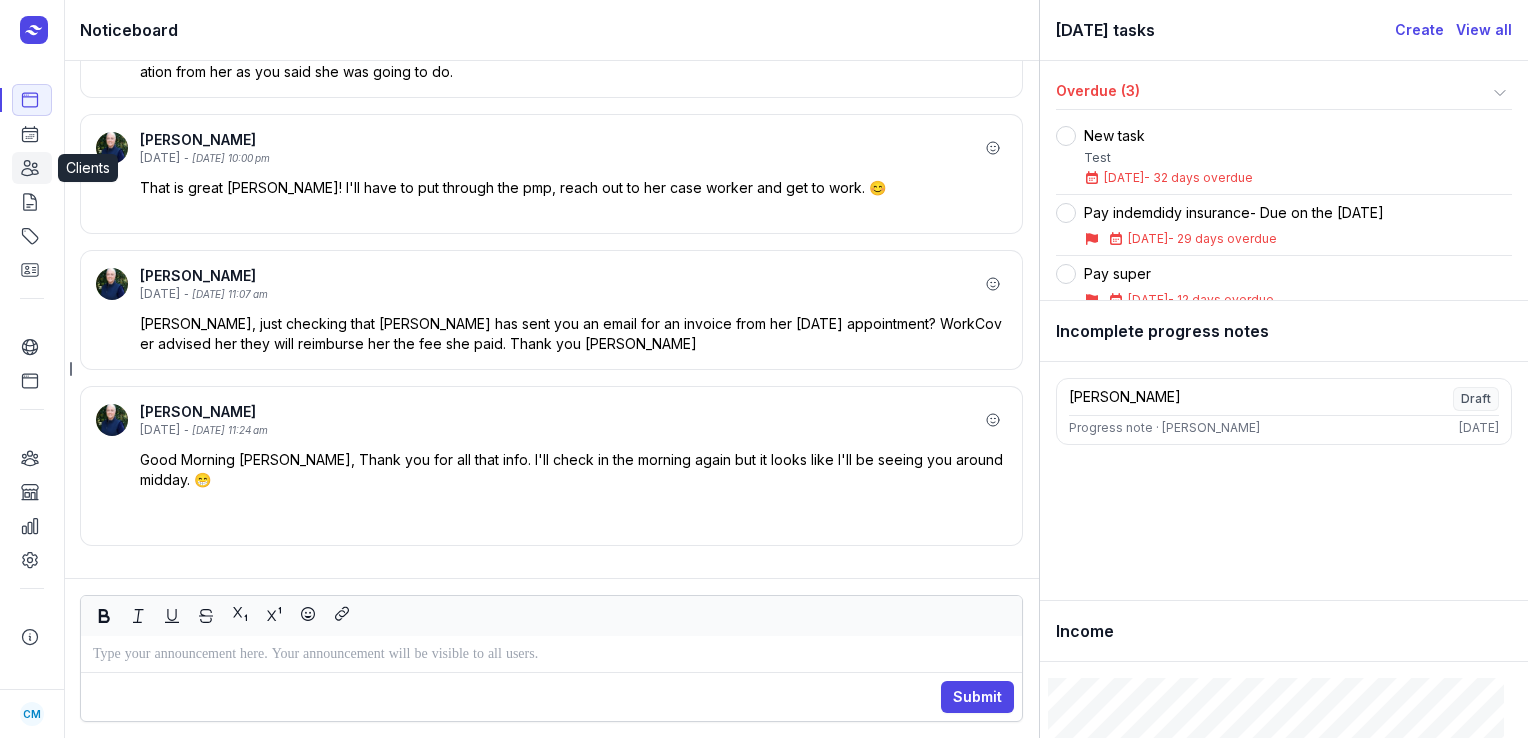 click 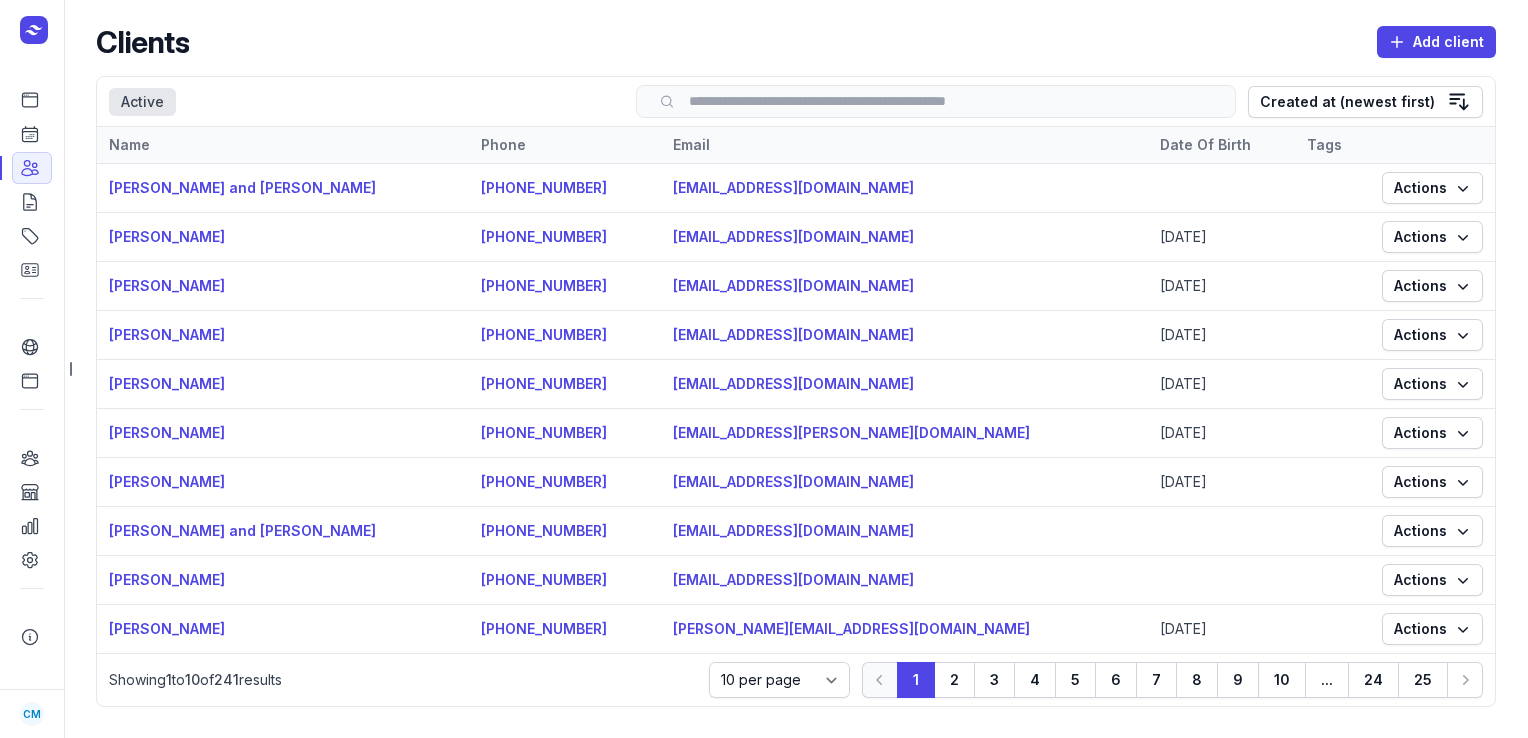 click at bounding box center [936, 101] 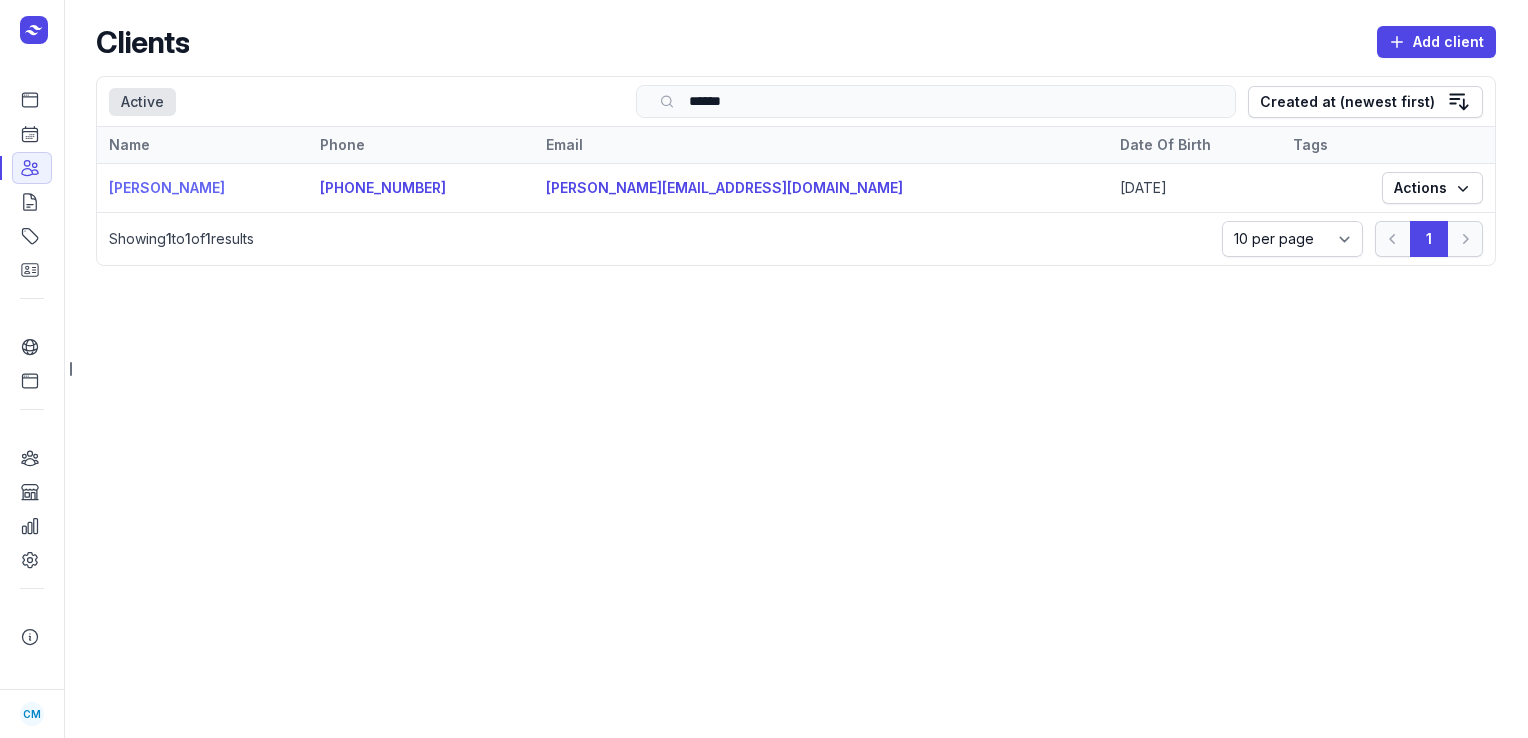 type on "******" 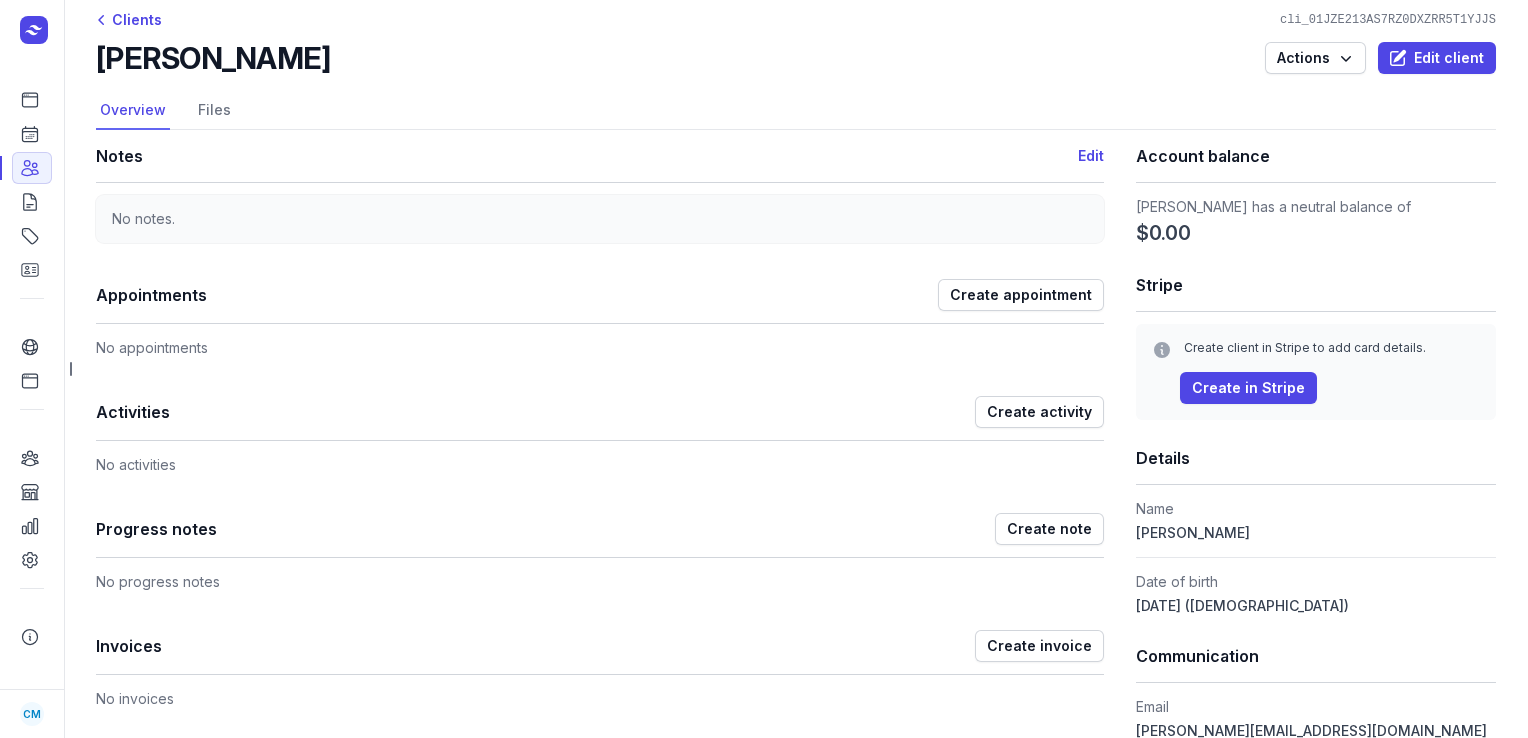 scroll, scrollTop: 0, scrollLeft: 0, axis: both 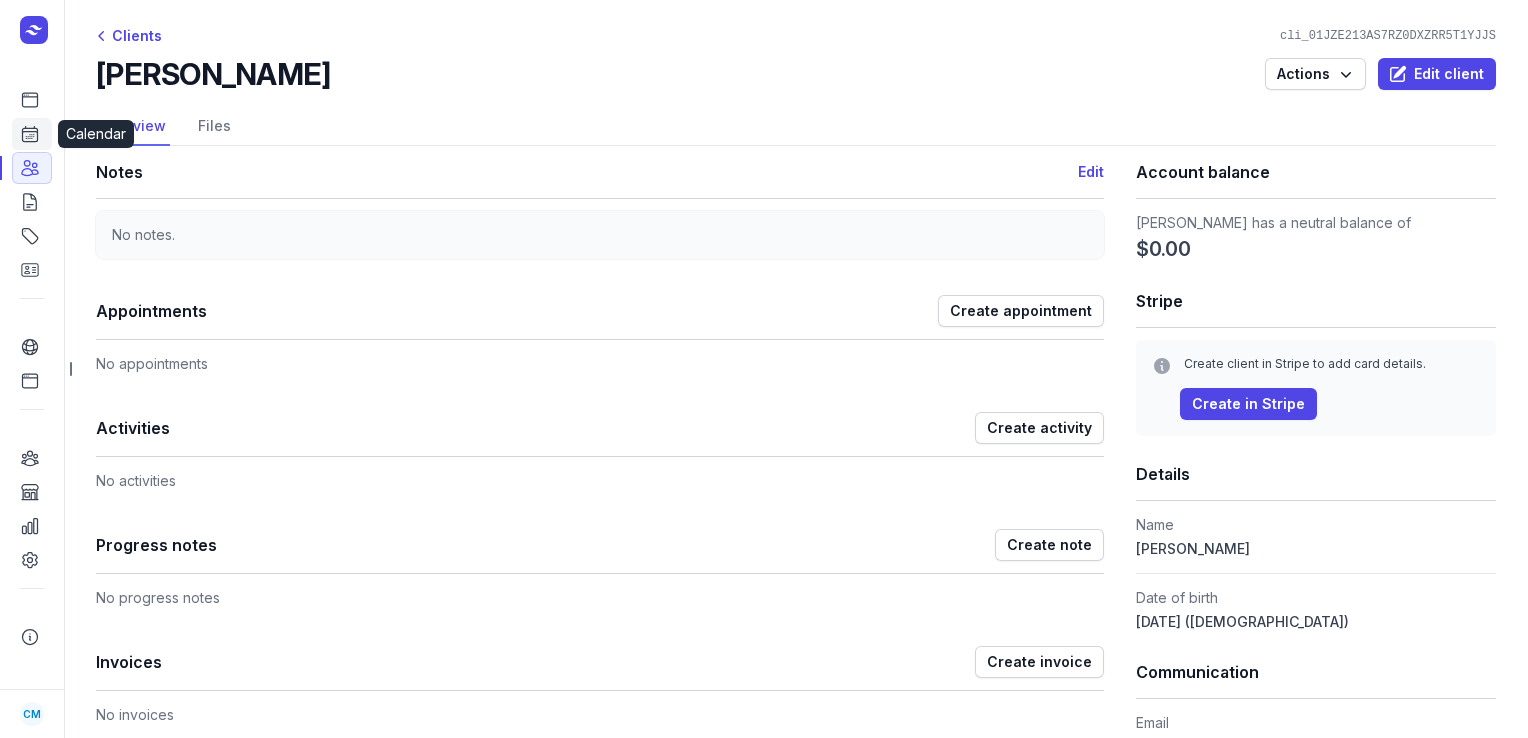 click 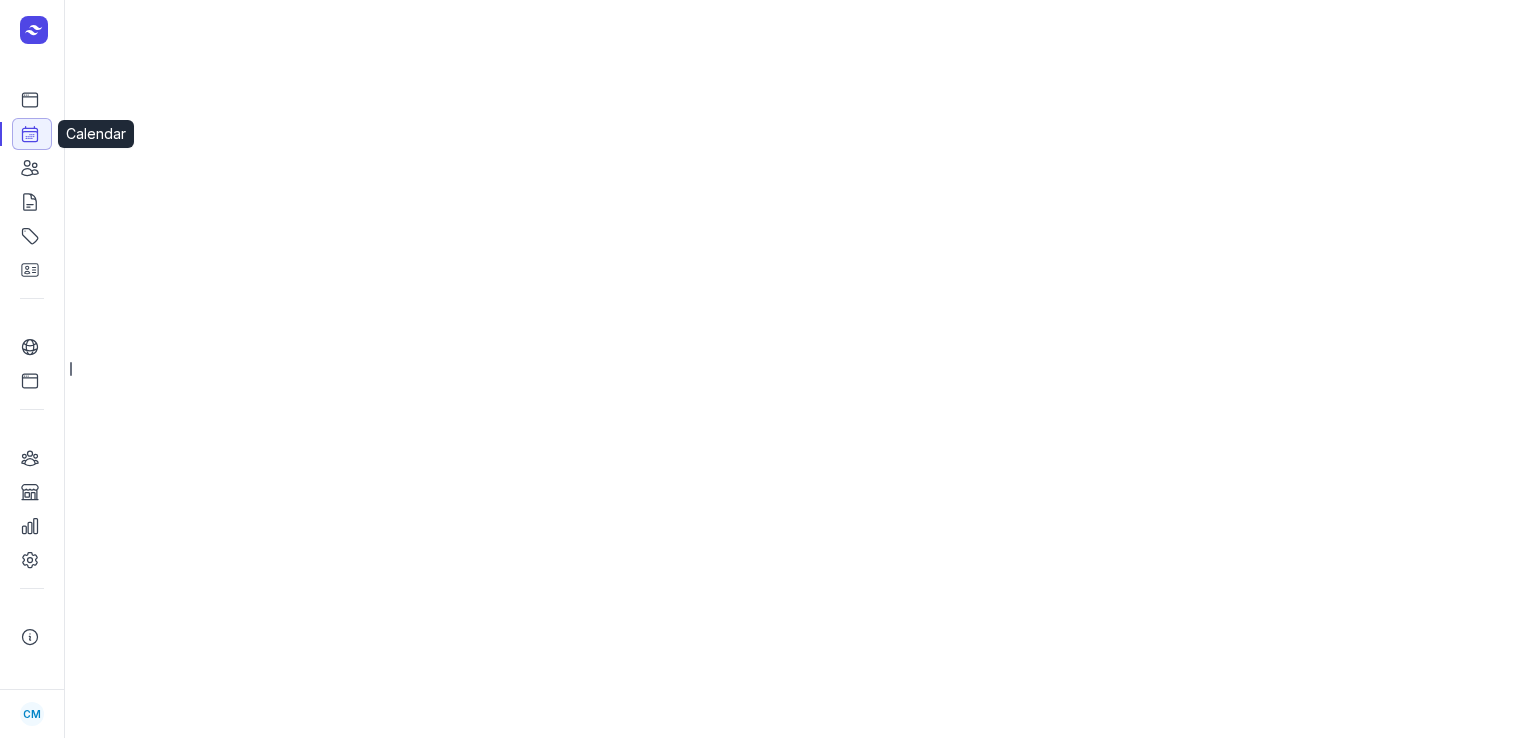 select on "week" 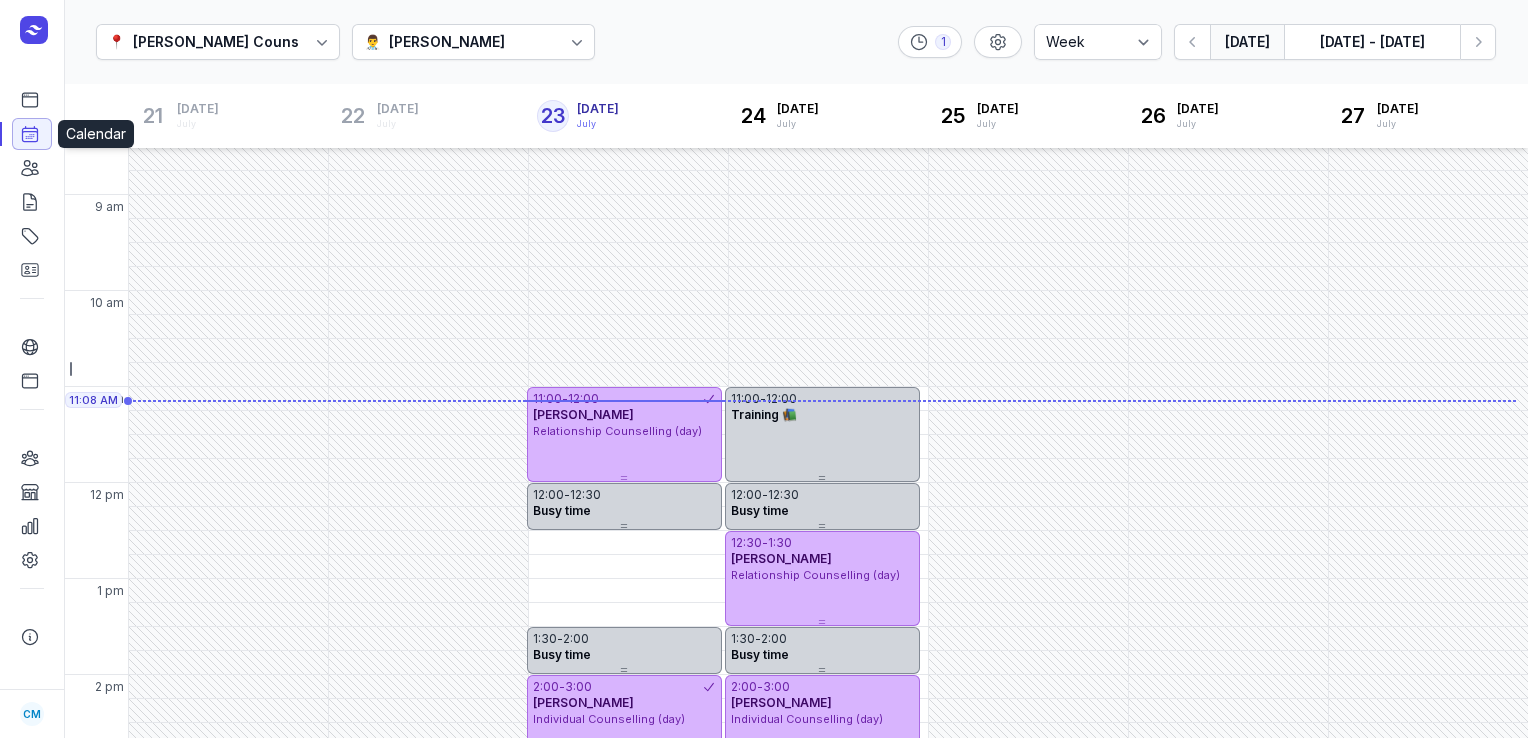 scroll, scrollTop: 51, scrollLeft: 0, axis: vertical 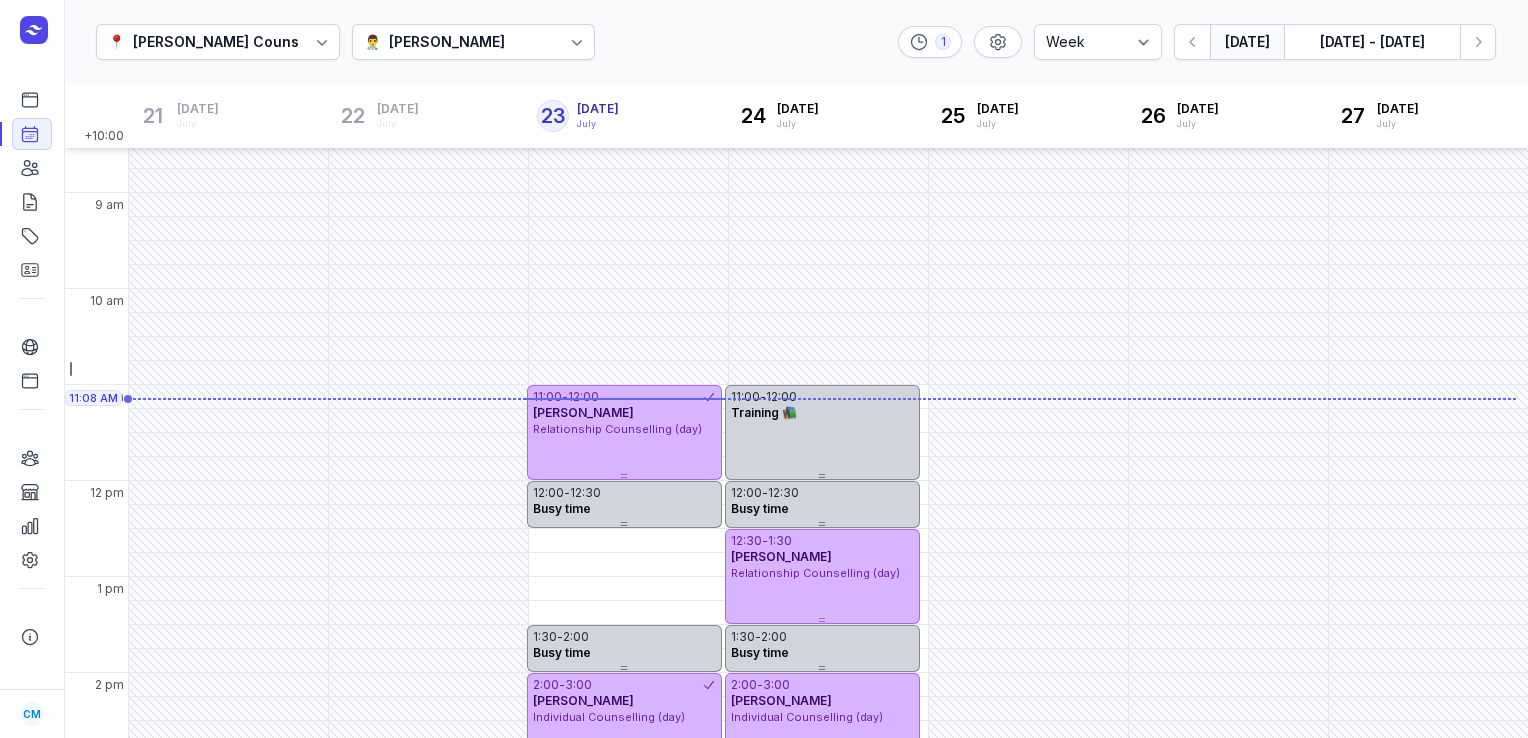 click on "👨‍⚕️ [PERSON_NAME]" at bounding box center (437, 42) 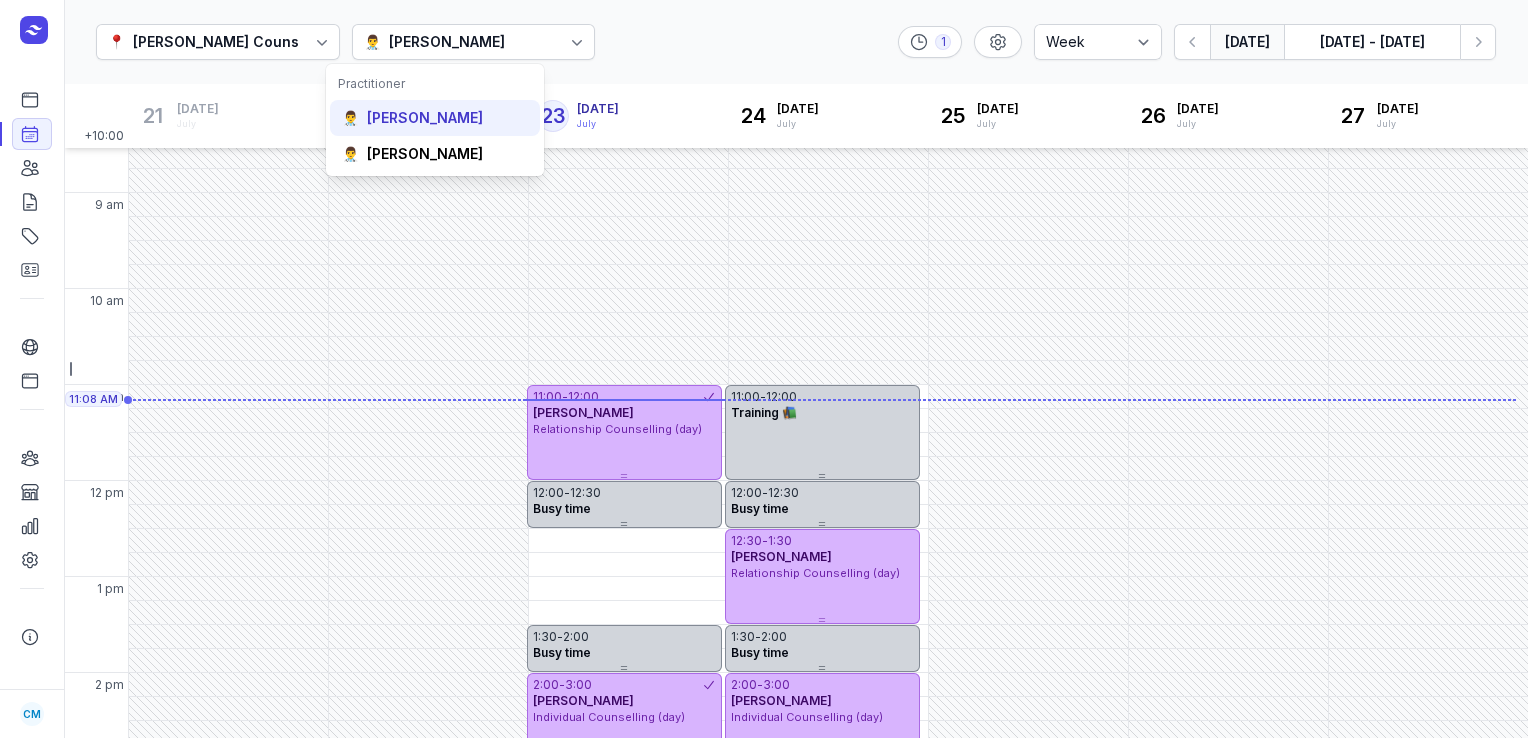 click on "[PERSON_NAME]" at bounding box center [425, 118] 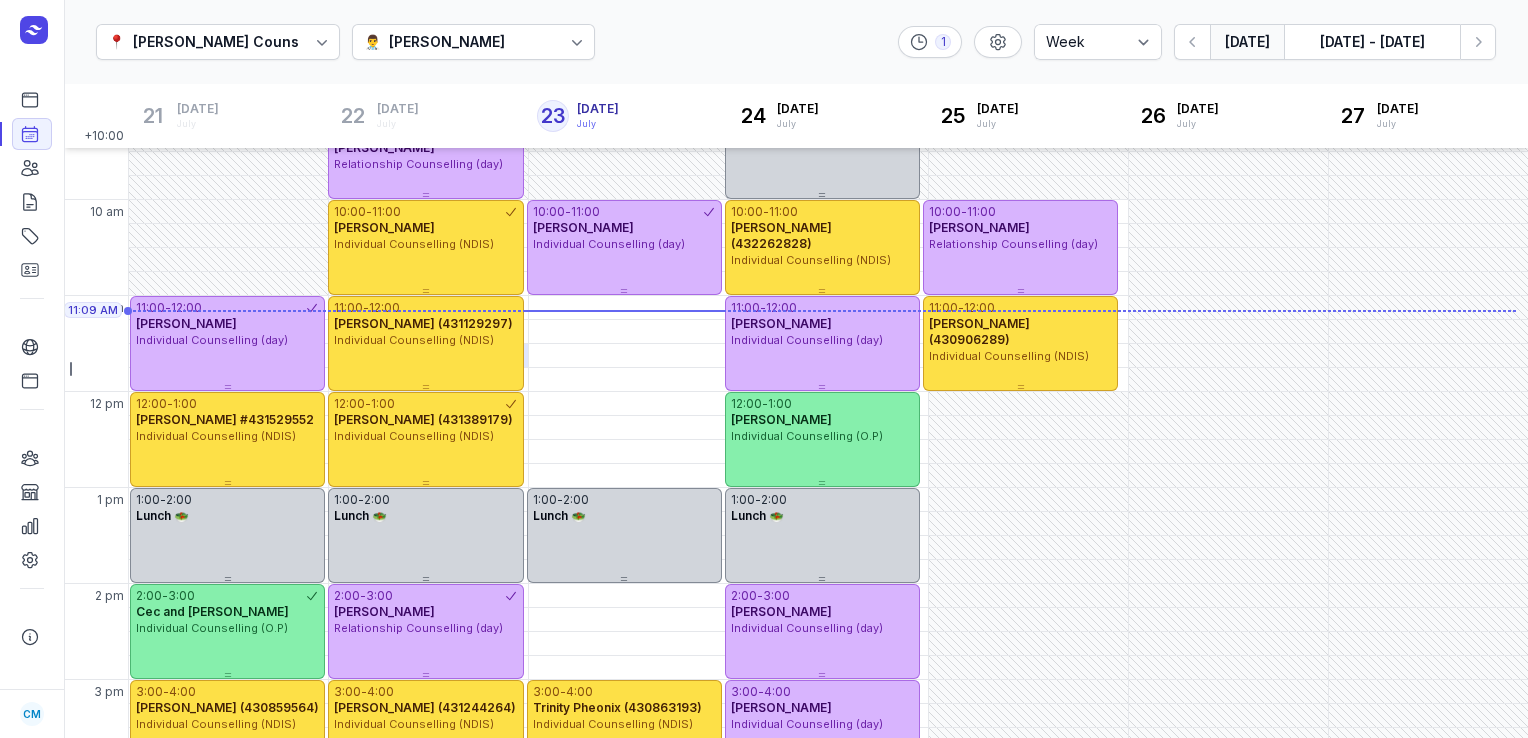 scroll, scrollTop: 141, scrollLeft: 0, axis: vertical 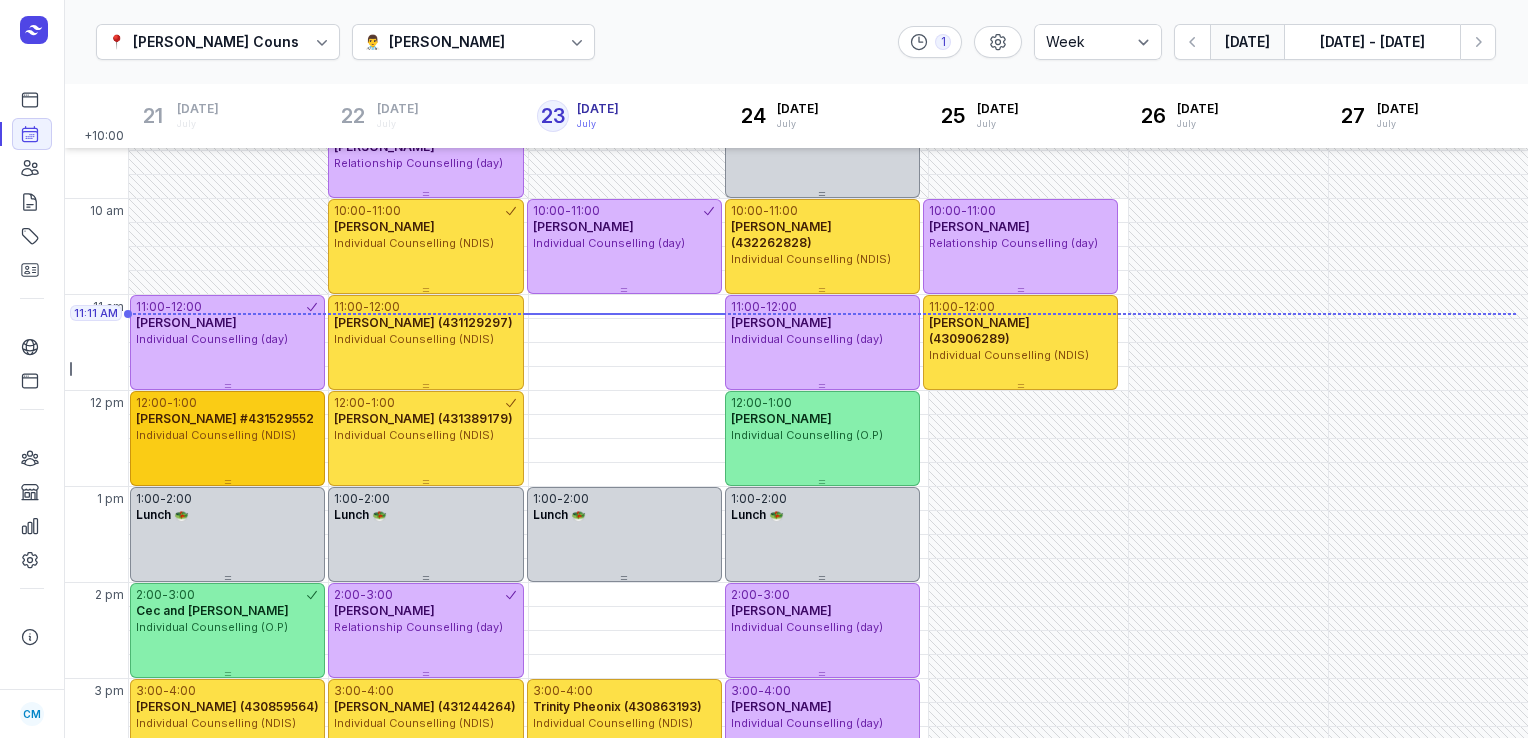 click on "[PERSON_NAME] #431529552" at bounding box center (225, 418) 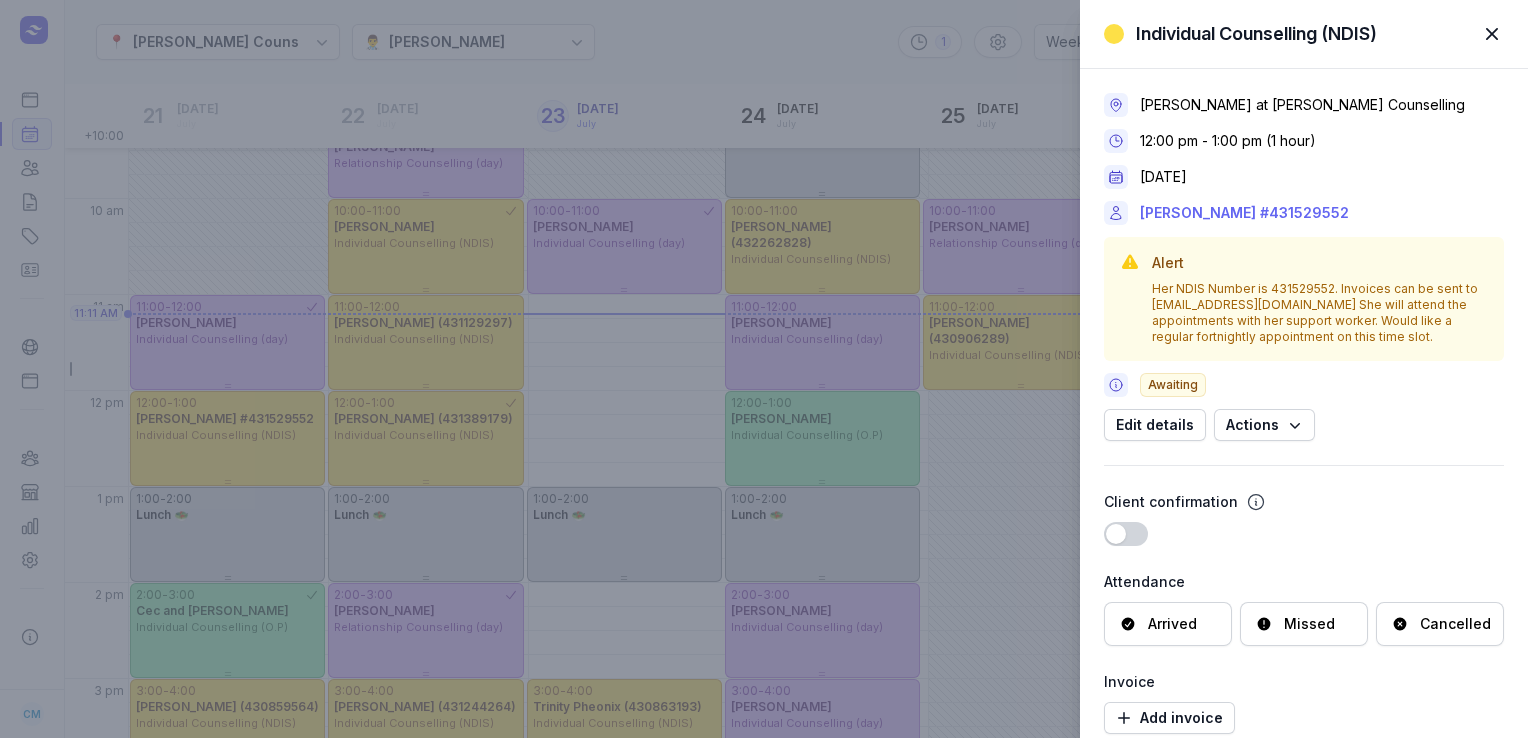 click on "[PERSON_NAME] #431529552" at bounding box center (1244, 213) 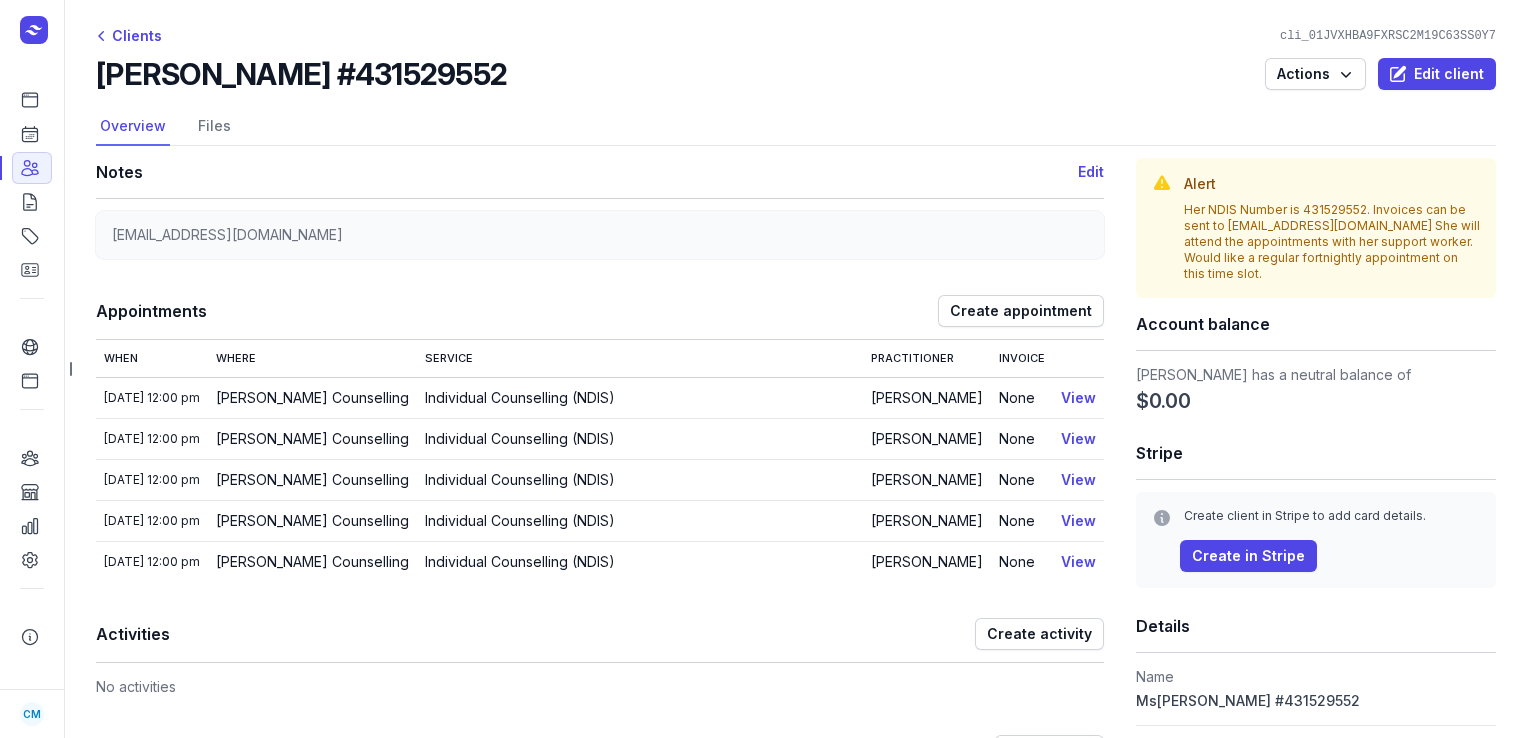 drag, startPoint x: 492, startPoint y: 83, endPoint x: 100, endPoint y: 96, distance: 392.2155 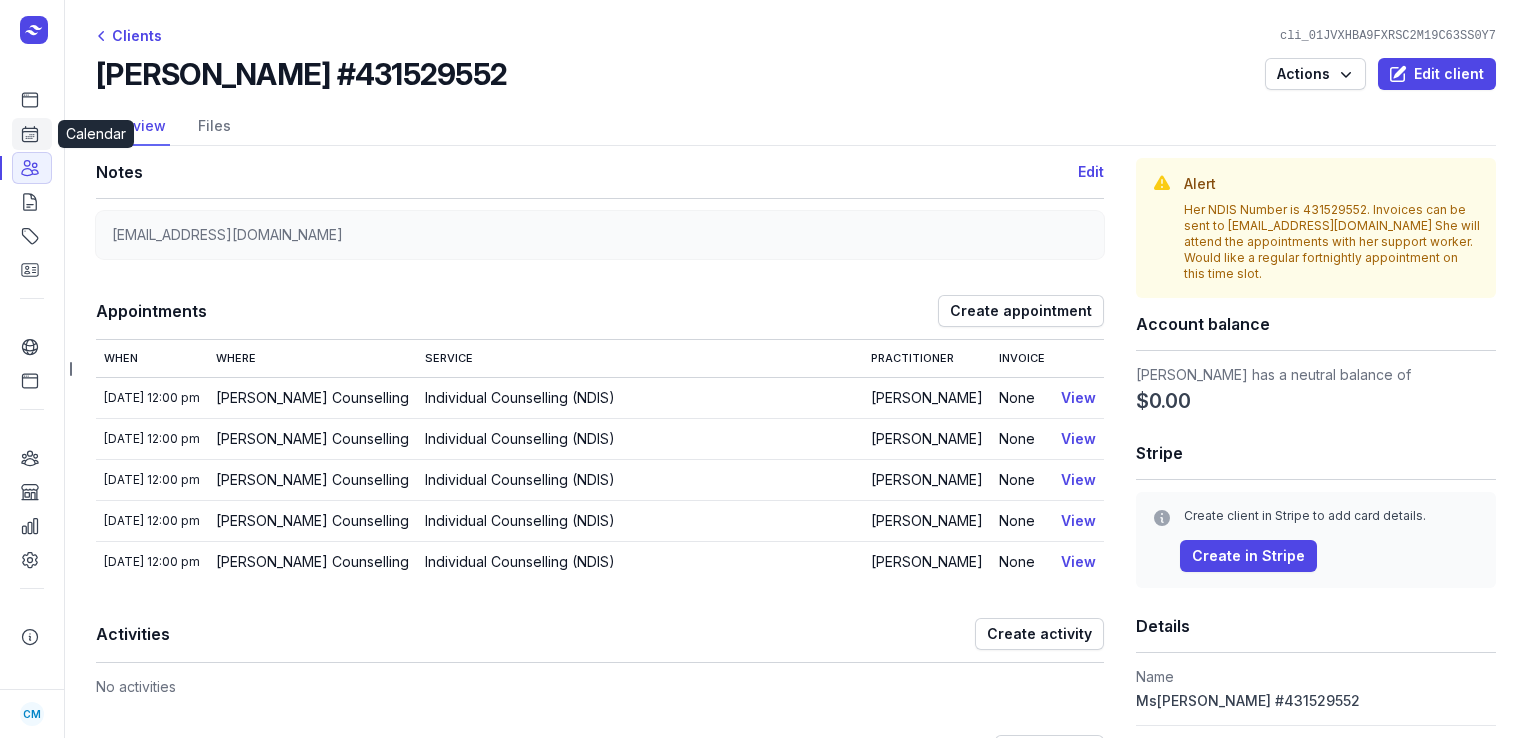 click on "Calendar" 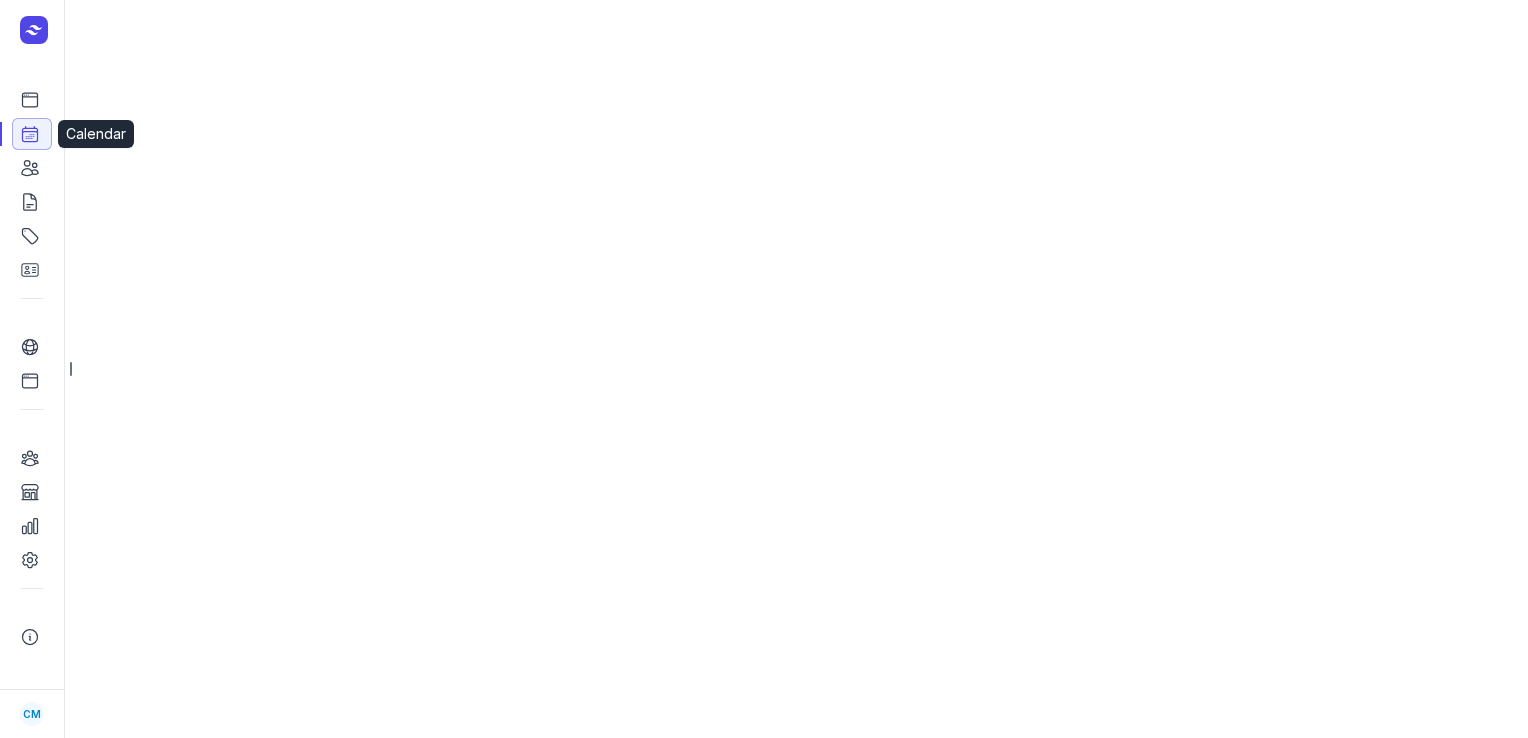 select on "week" 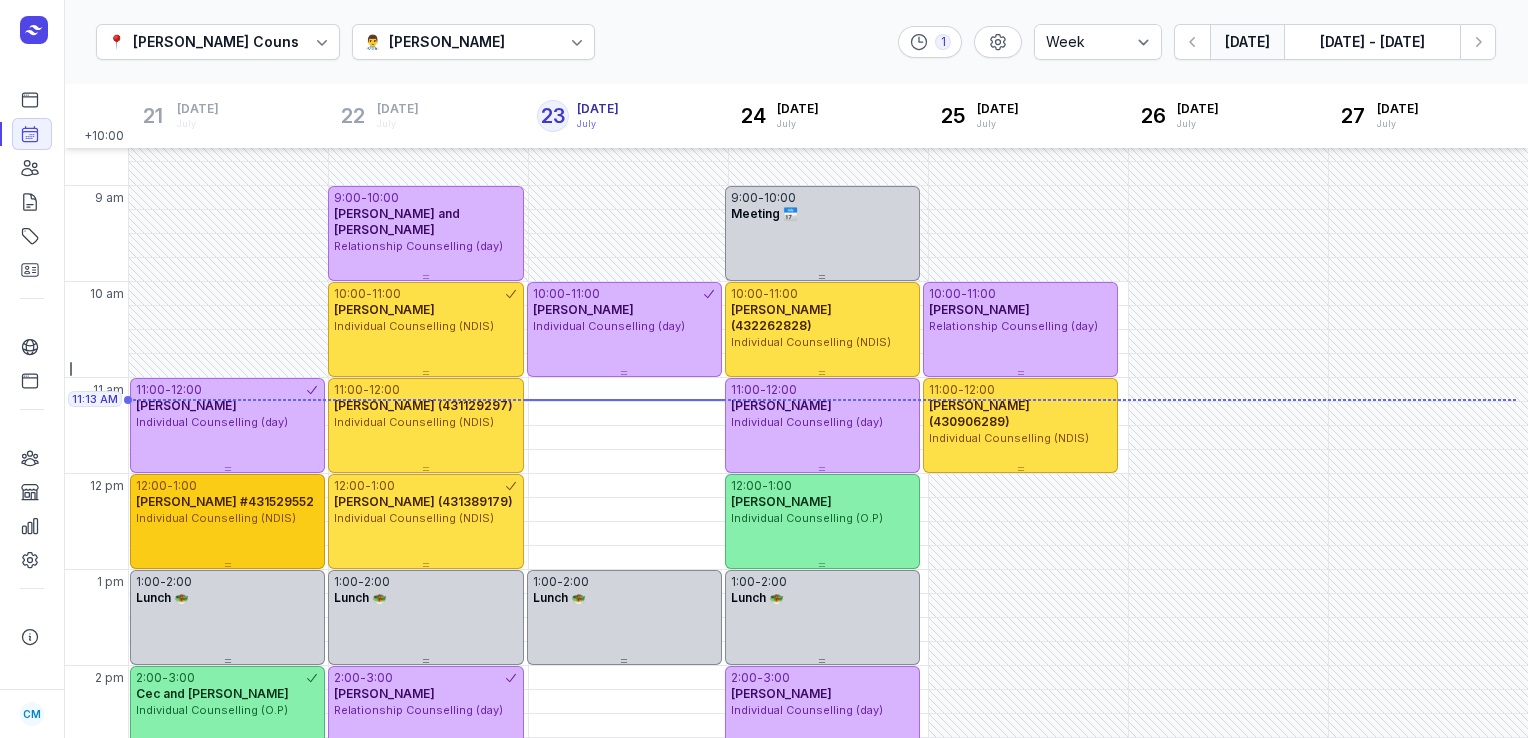 scroll, scrollTop: 378, scrollLeft: 0, axis: vertical 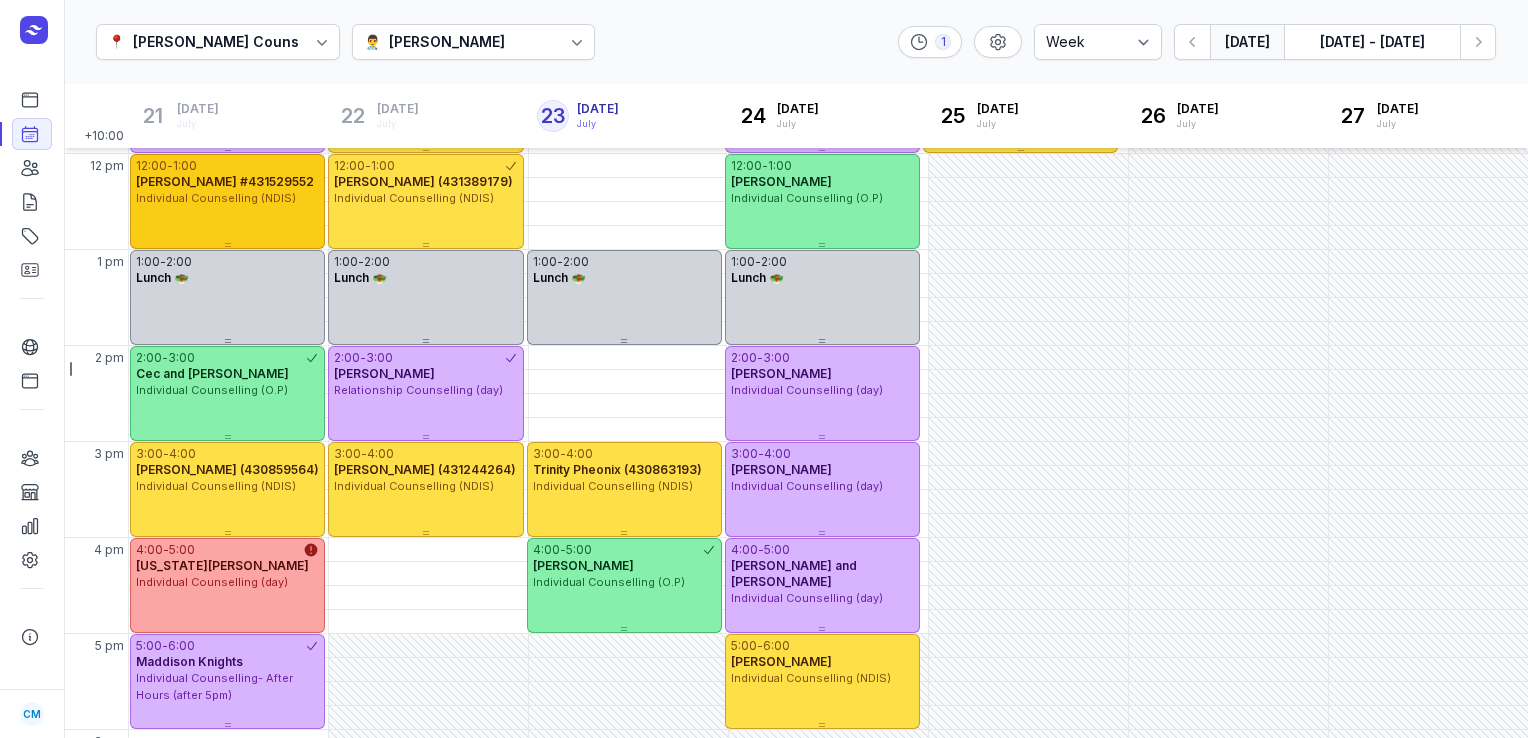 click on "Individual Counselling (NDIS)" at bounding box center [216, 486] 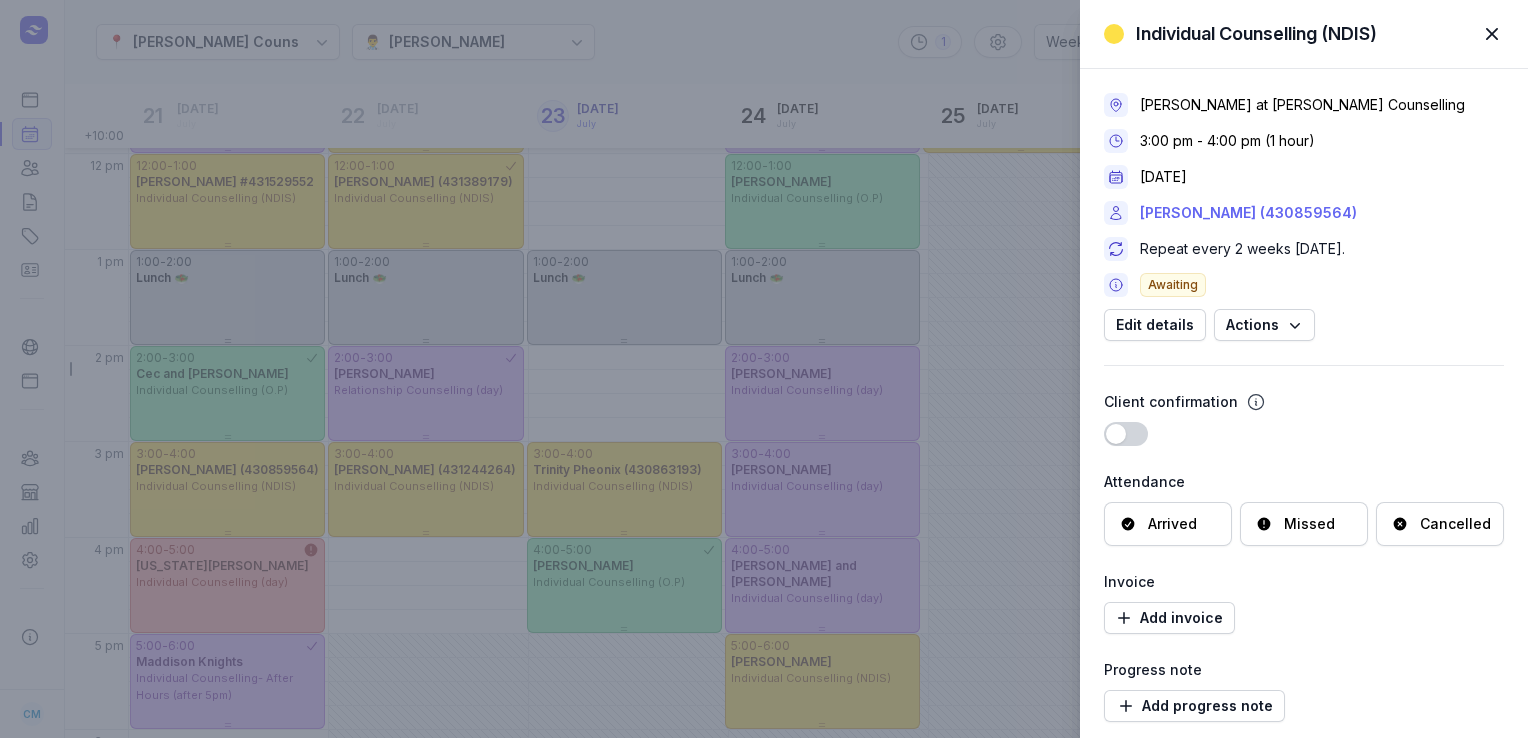 click on "[PERSON_NAME] (430859564)" at bounding box center (1248, 213) 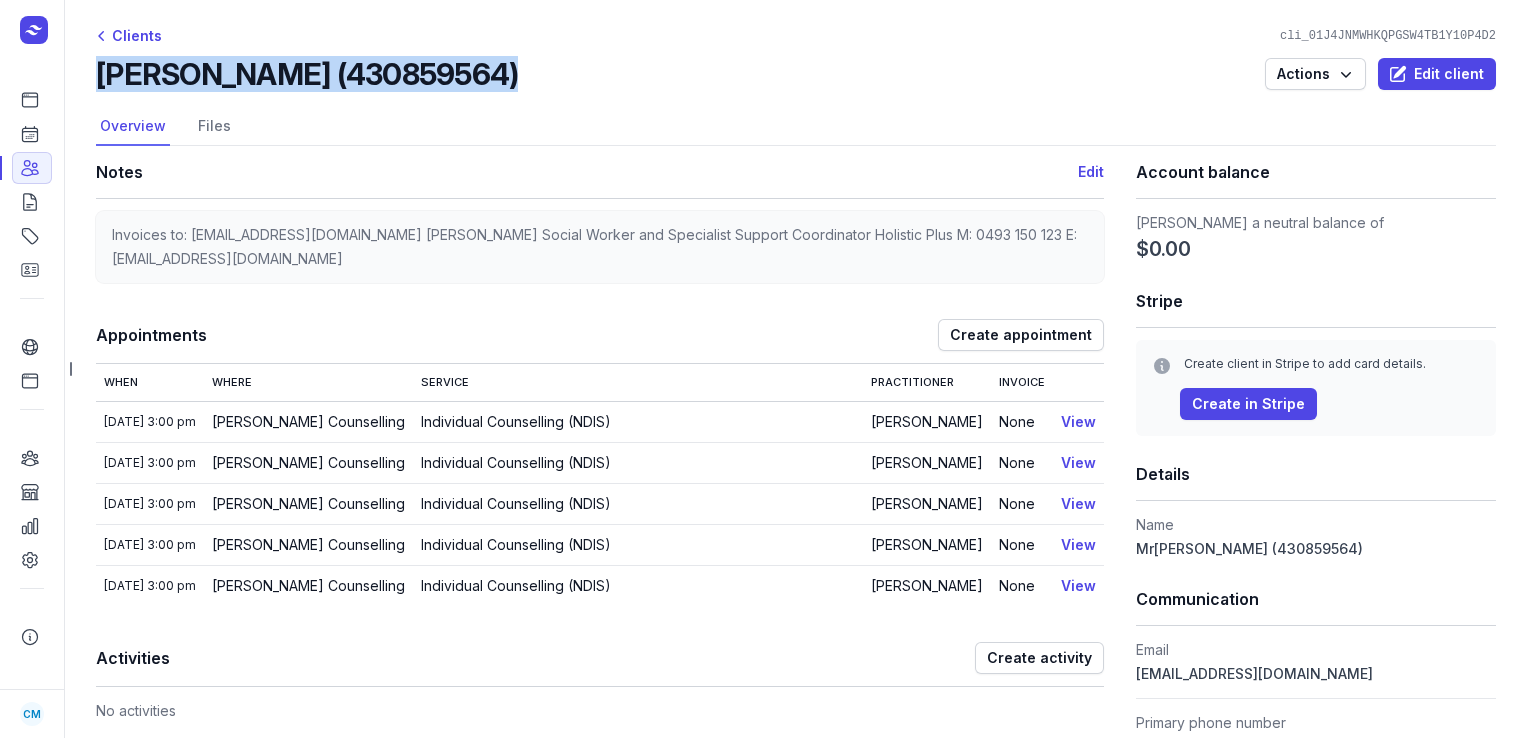 drag, startPoint x: 508, startPoint y: 75, endPoint x: 99, endPoint y: 67, distance: 409.07825 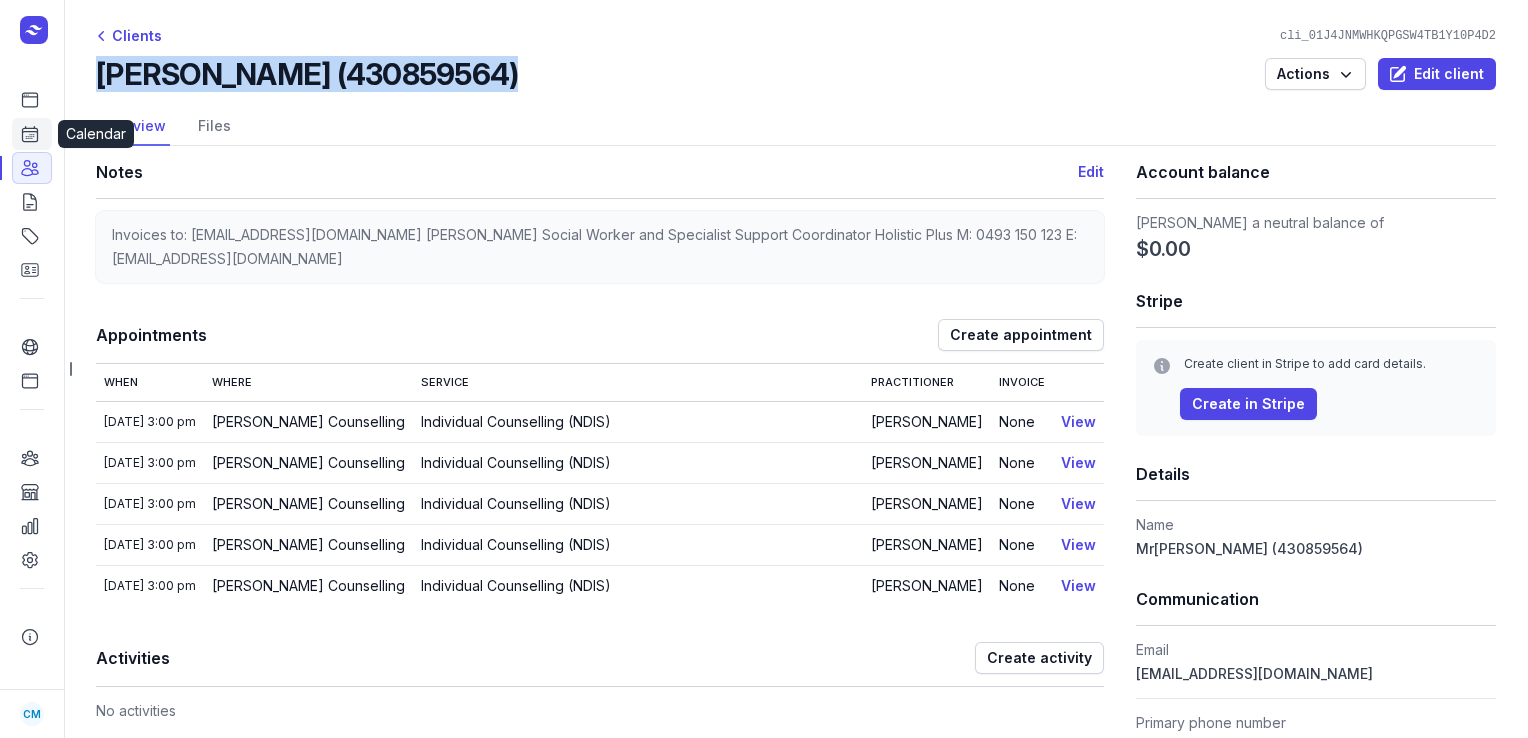 click on "Calendar" 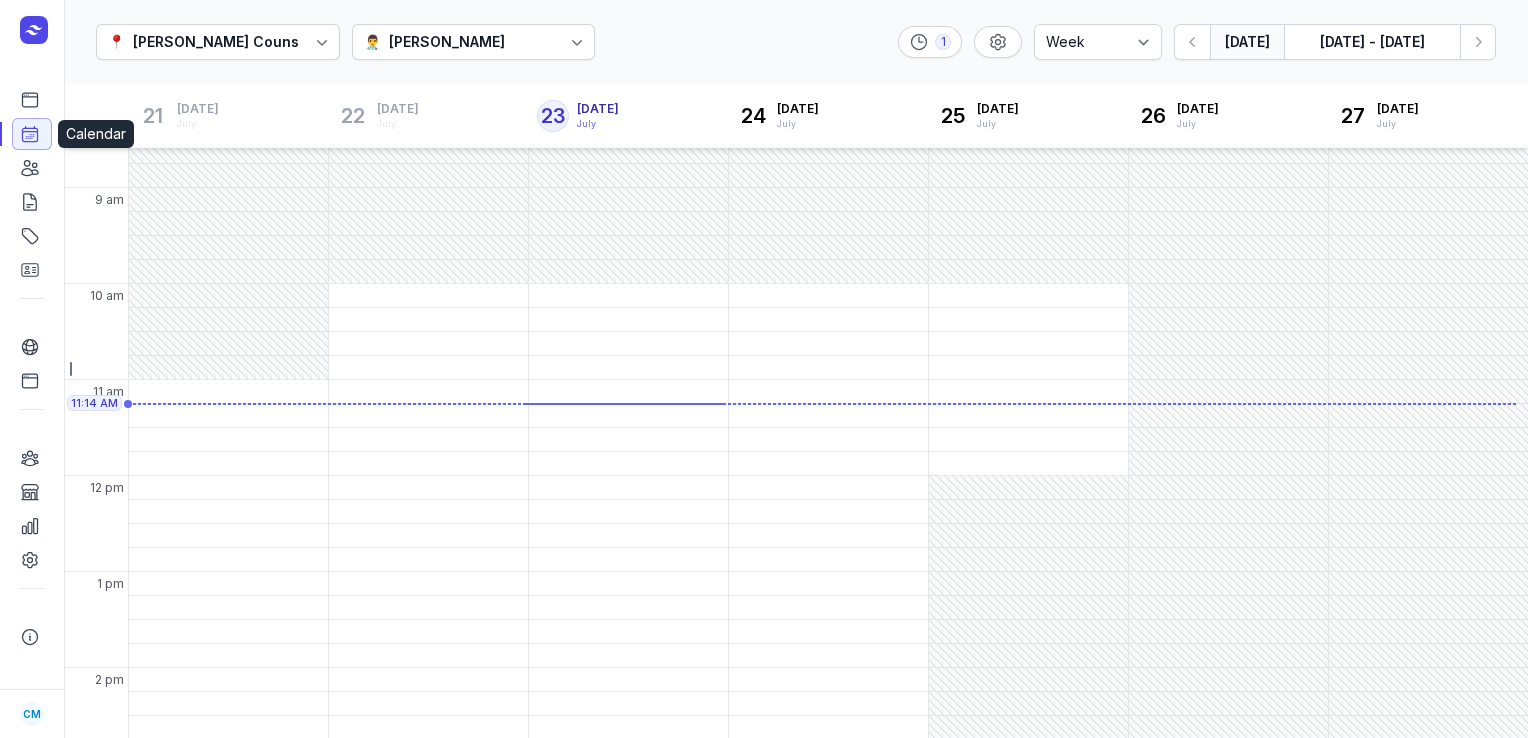 scroll, scrollTop: 61, scrollLeft: 0, axis: vertical 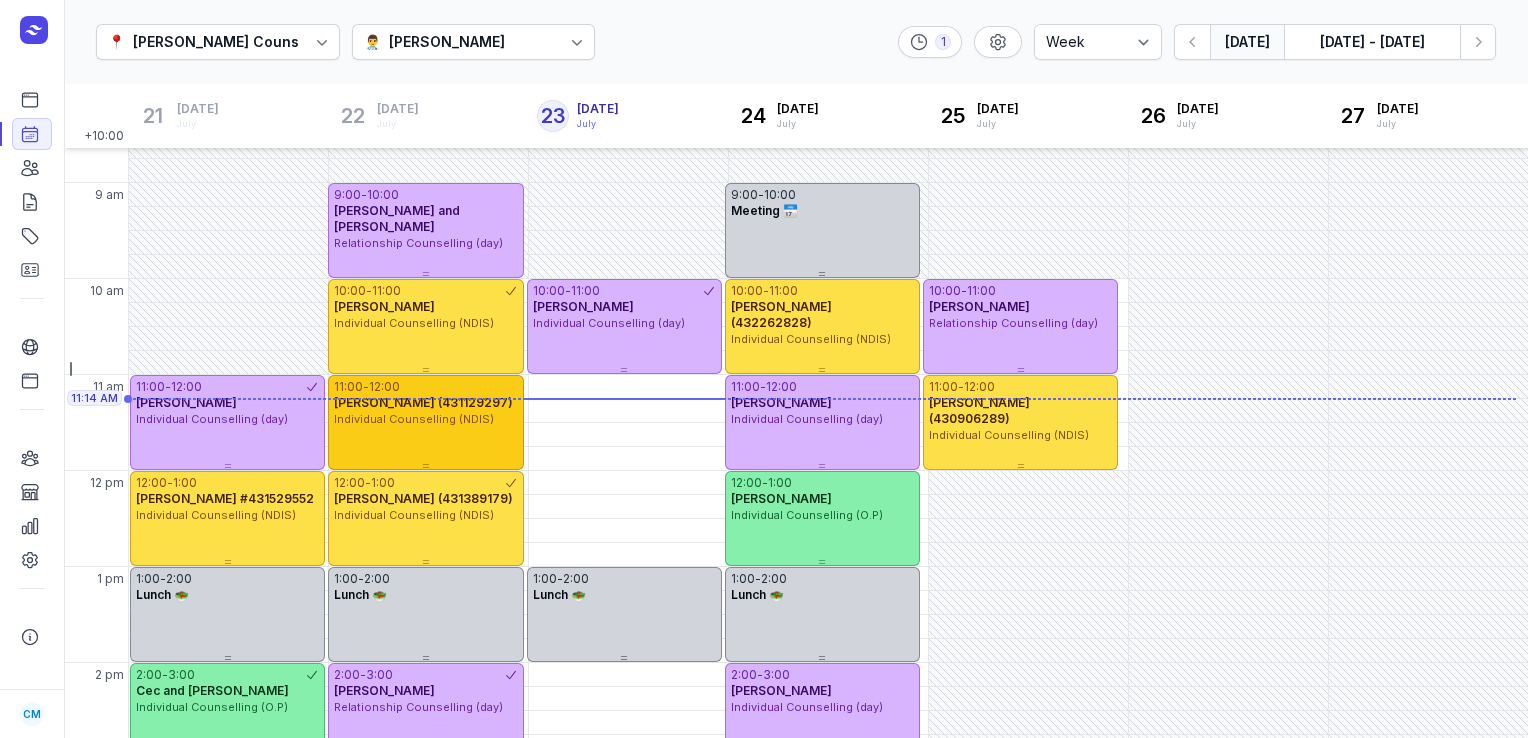 click on "Individual Counselling (NDIS)" at bounding box center [425, 419] 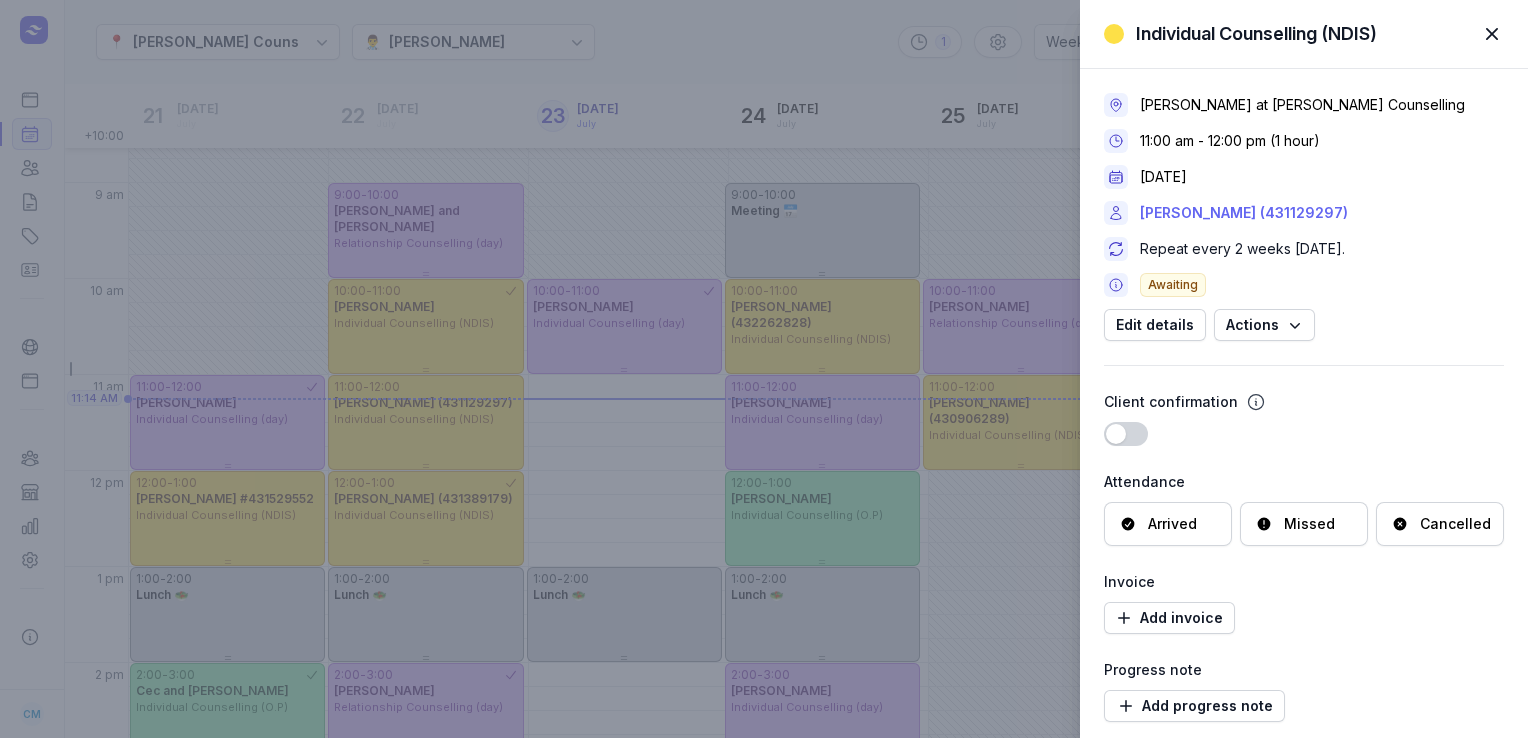 click on "[PERSON_NAME] (431129297)" at bounding box center (1244, 213) 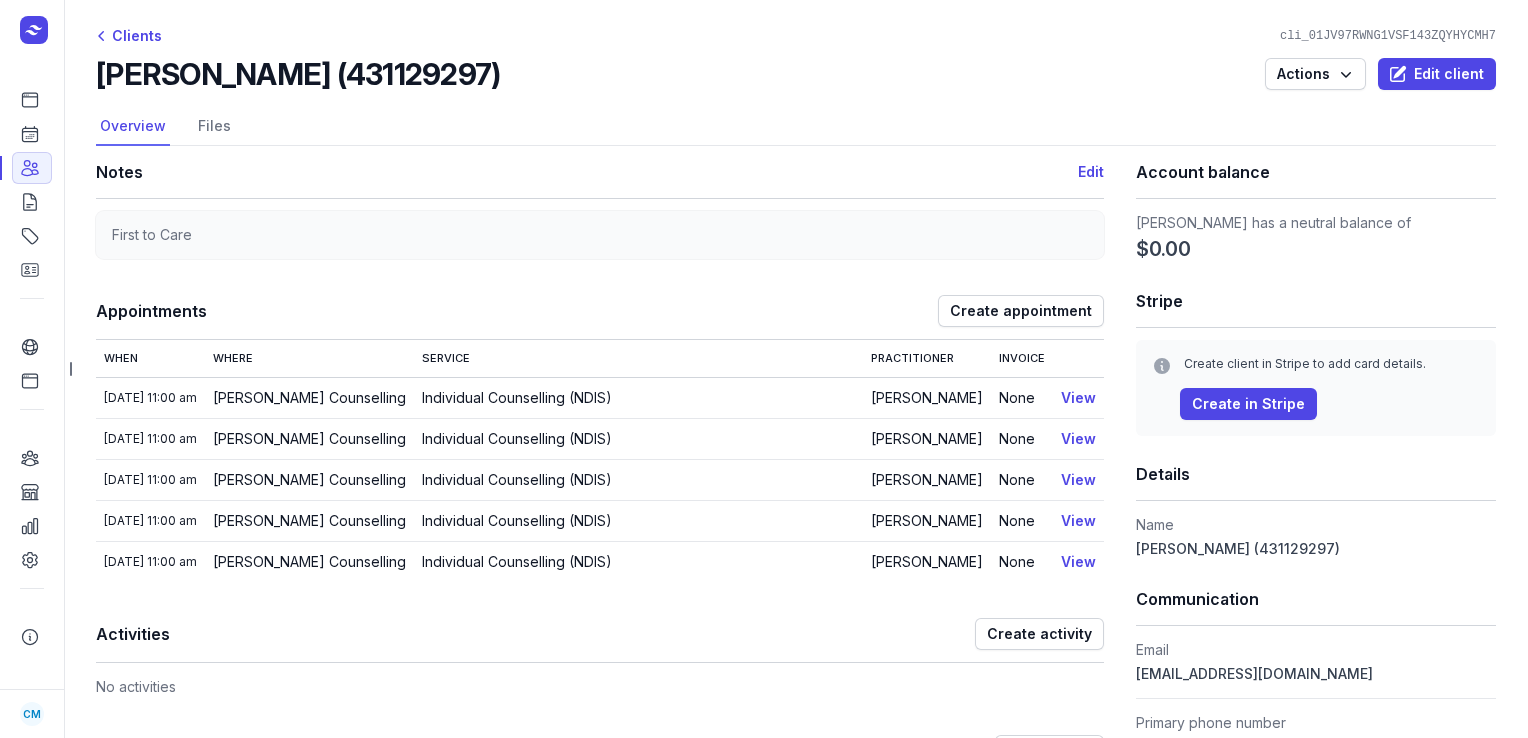 drag, startPoint x: 521, startPoint y: 78, endPoint x: 100, endPoint y: 78, distance: 421 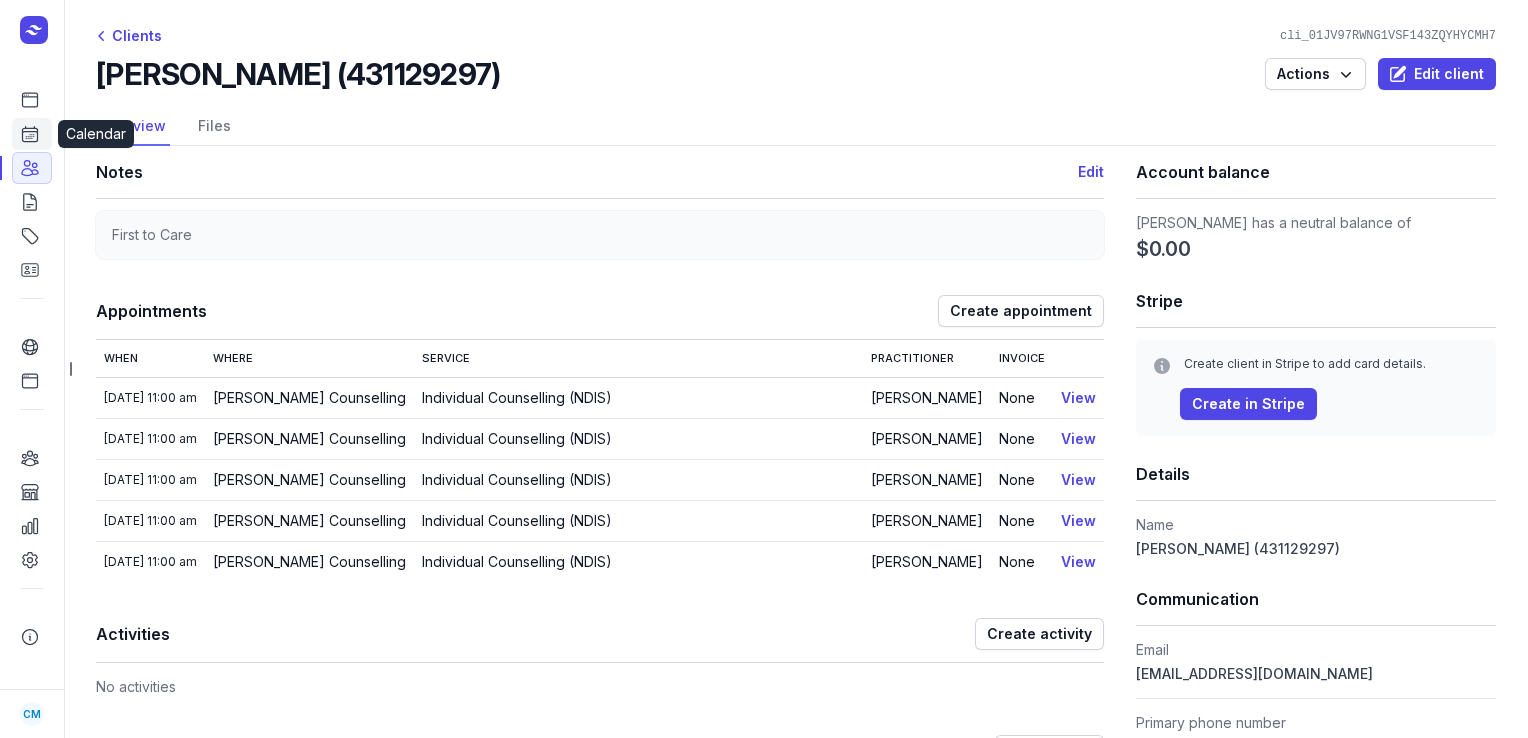 click 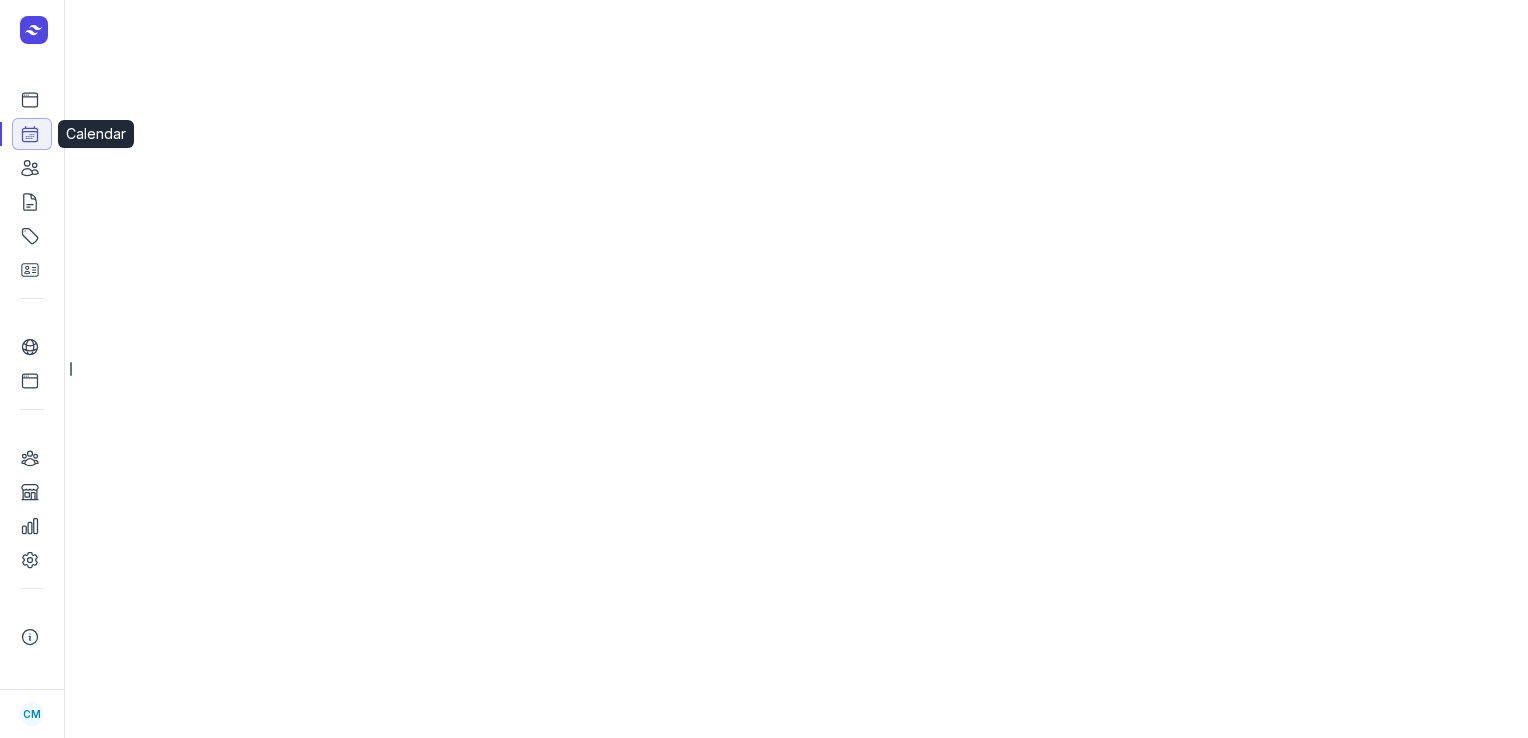 select on "week" 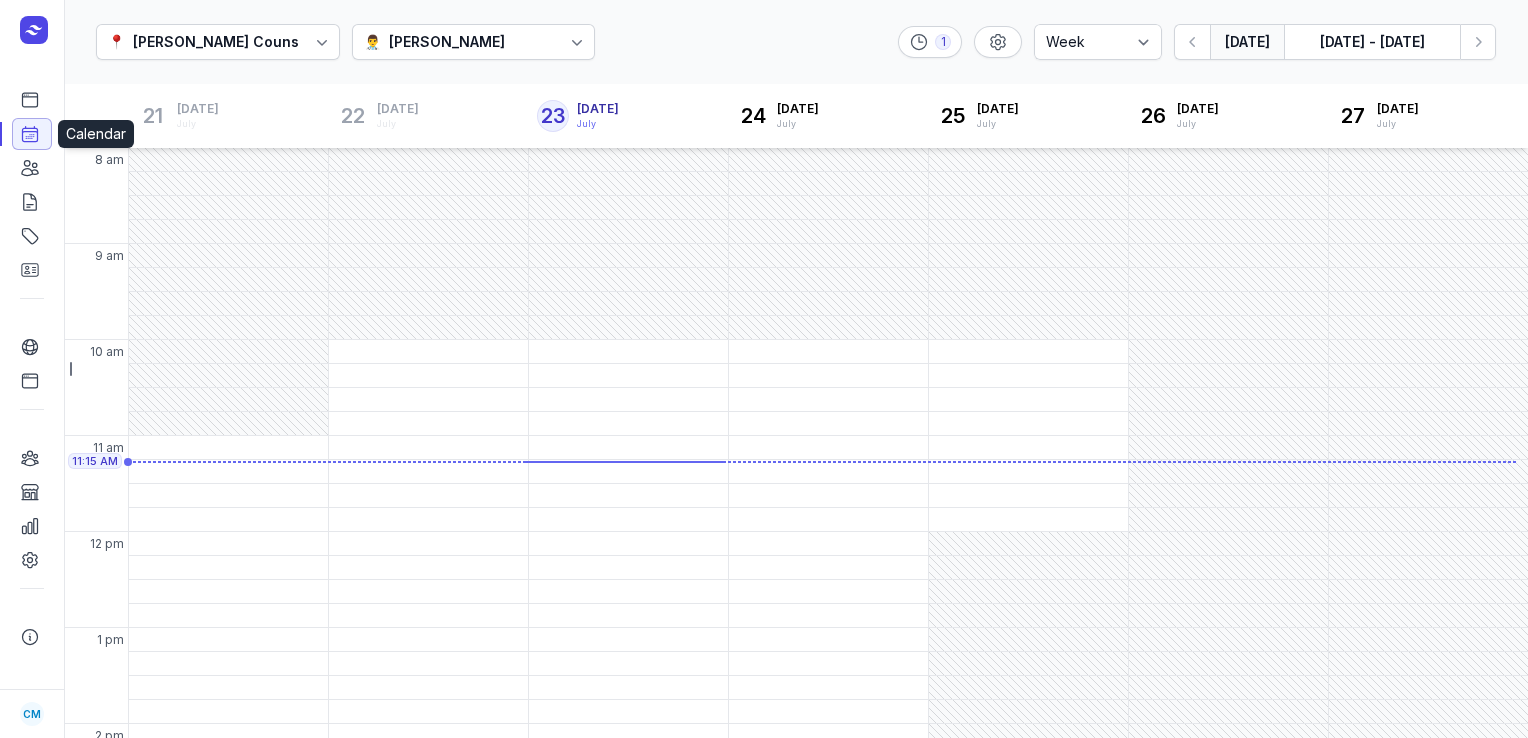 scroll, scrollTop: 63, scrollLeft: 0, axis: vertical 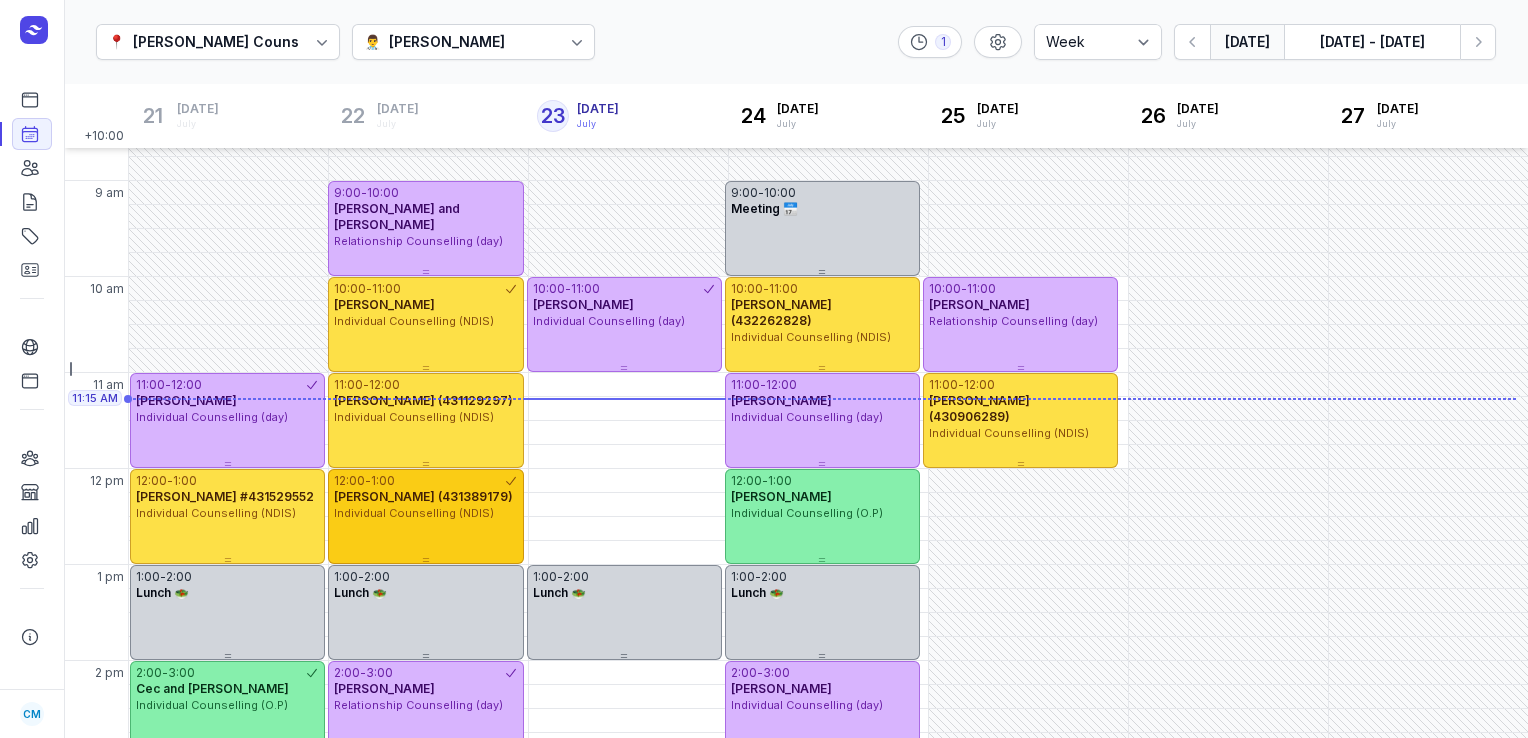 click on "[PERSON_NAME] (431389179)" at bounding box center (425, 497) 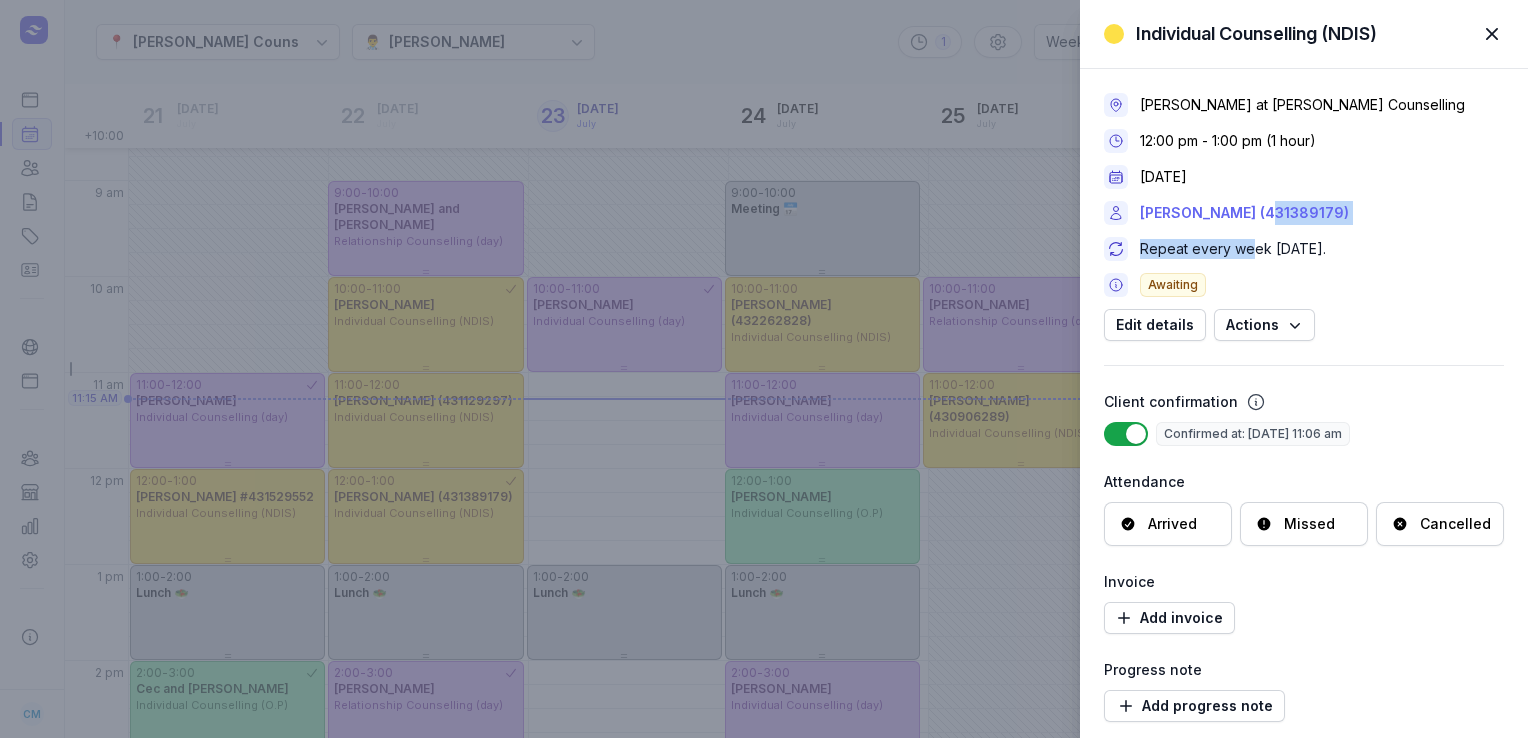 drag, startPoint x: 1247, startPoint y: 231, endPoint x: 1266, endPoint y: 218, distance: 23.021729 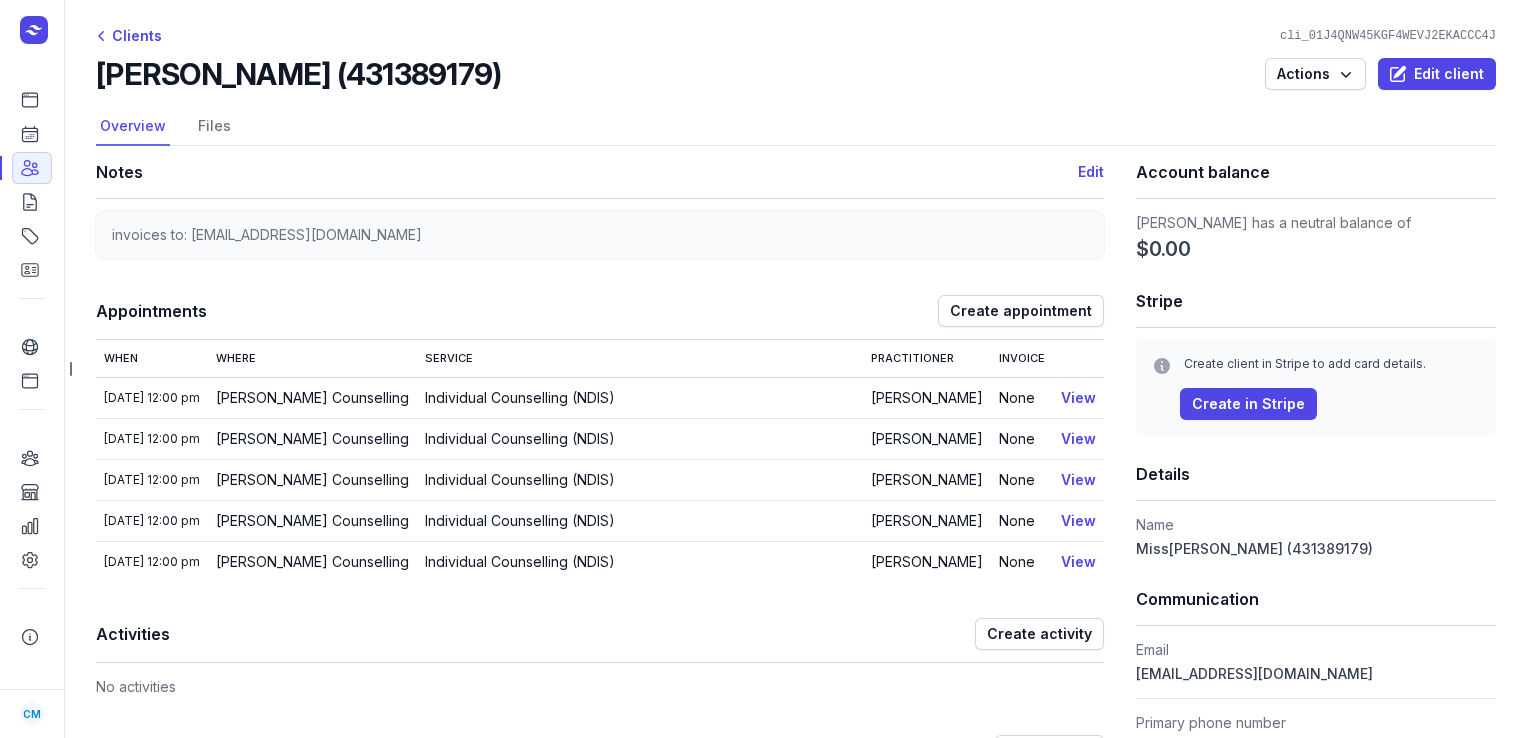 drag, startPoint x: 548, startPoint y: 74, endPoint x: 107, endPoint y: 70, distance: 441.01813 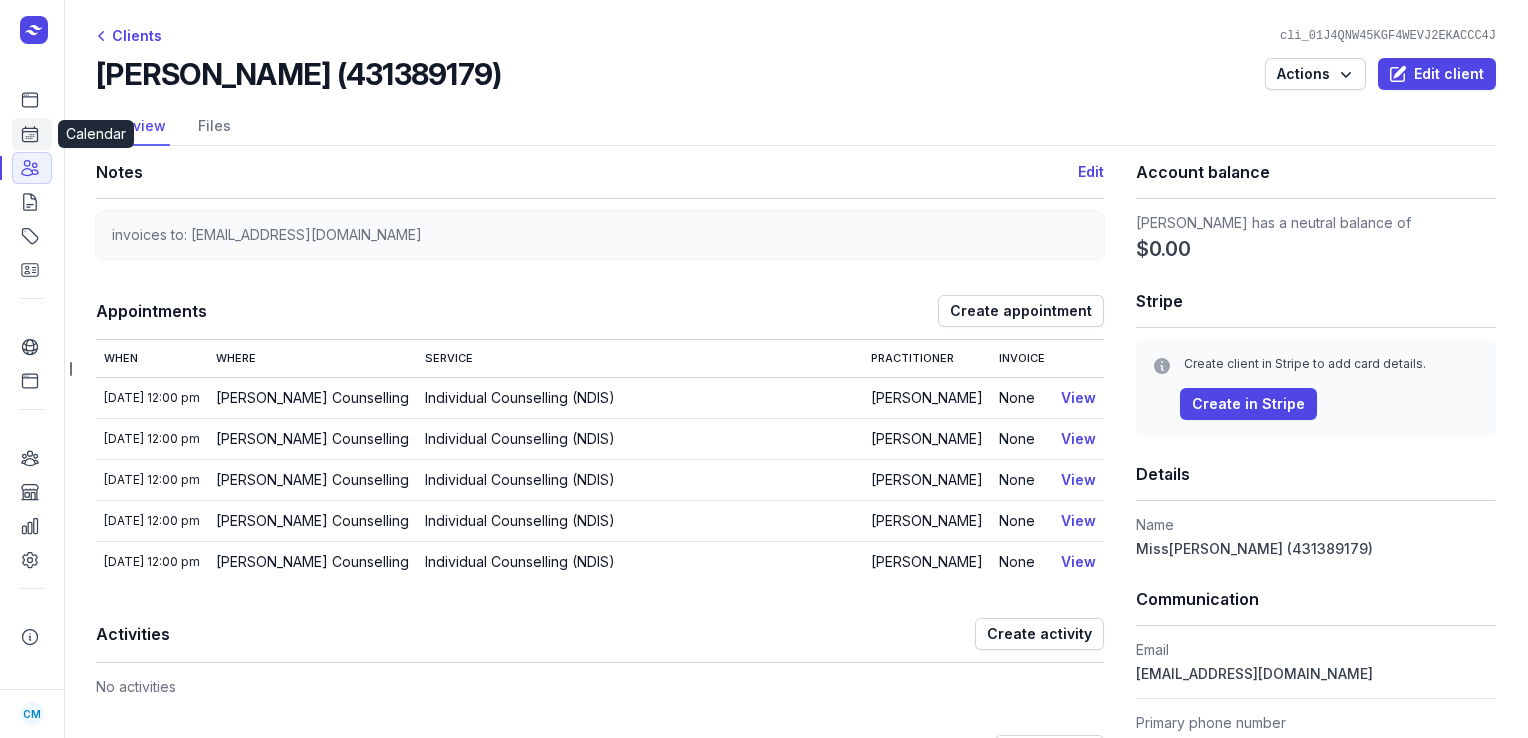 click 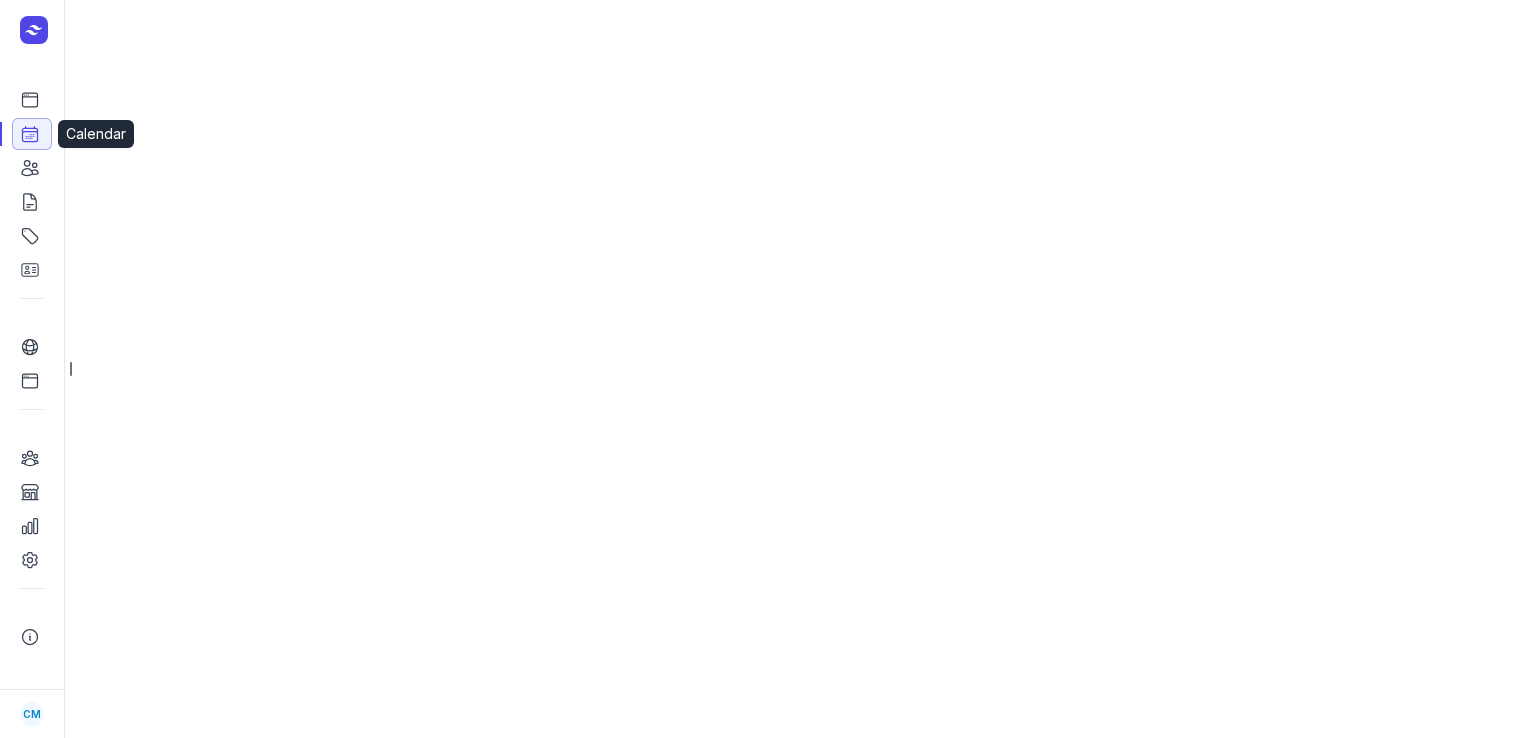select on "week" 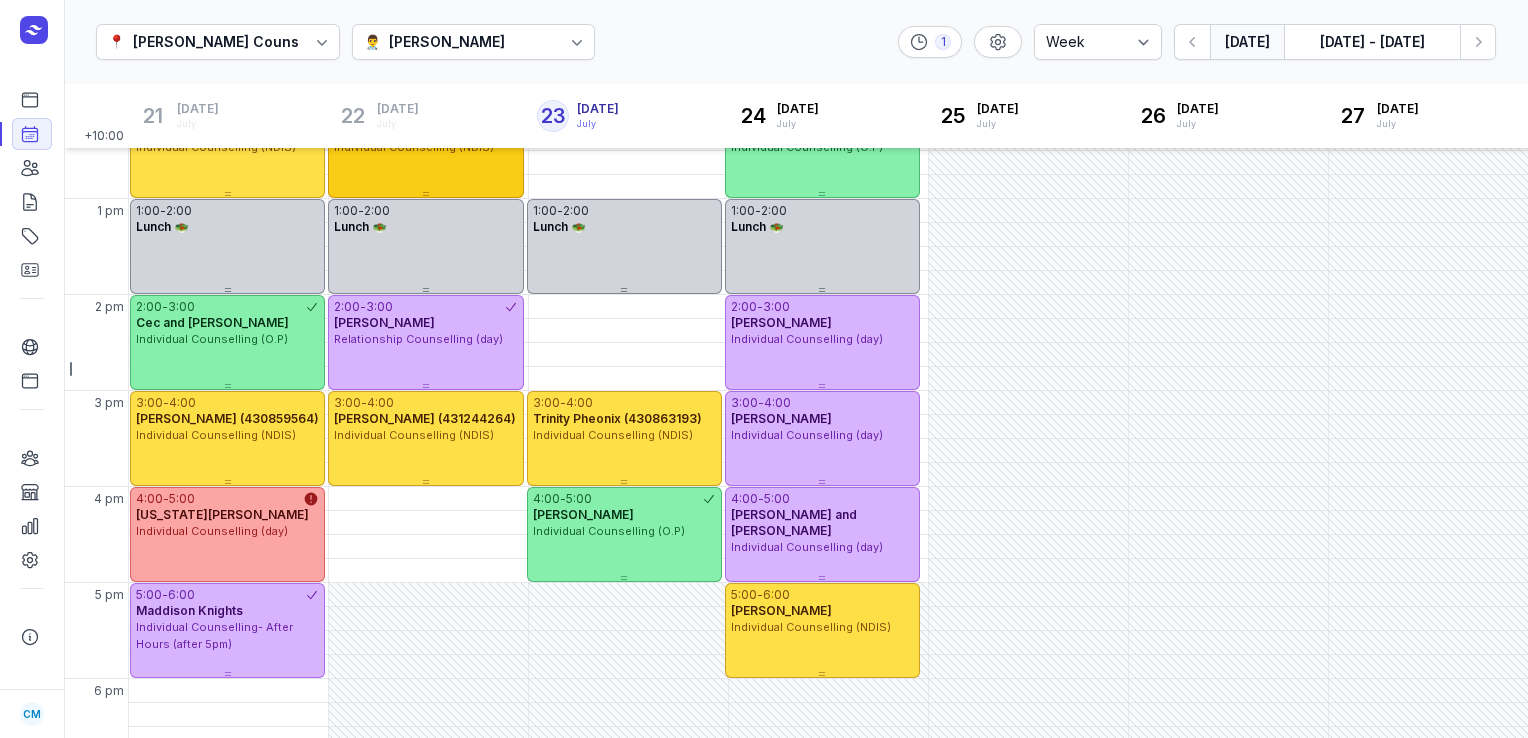 scroll, scrollTop: 433, scrollLeft: 0, axis: vertical 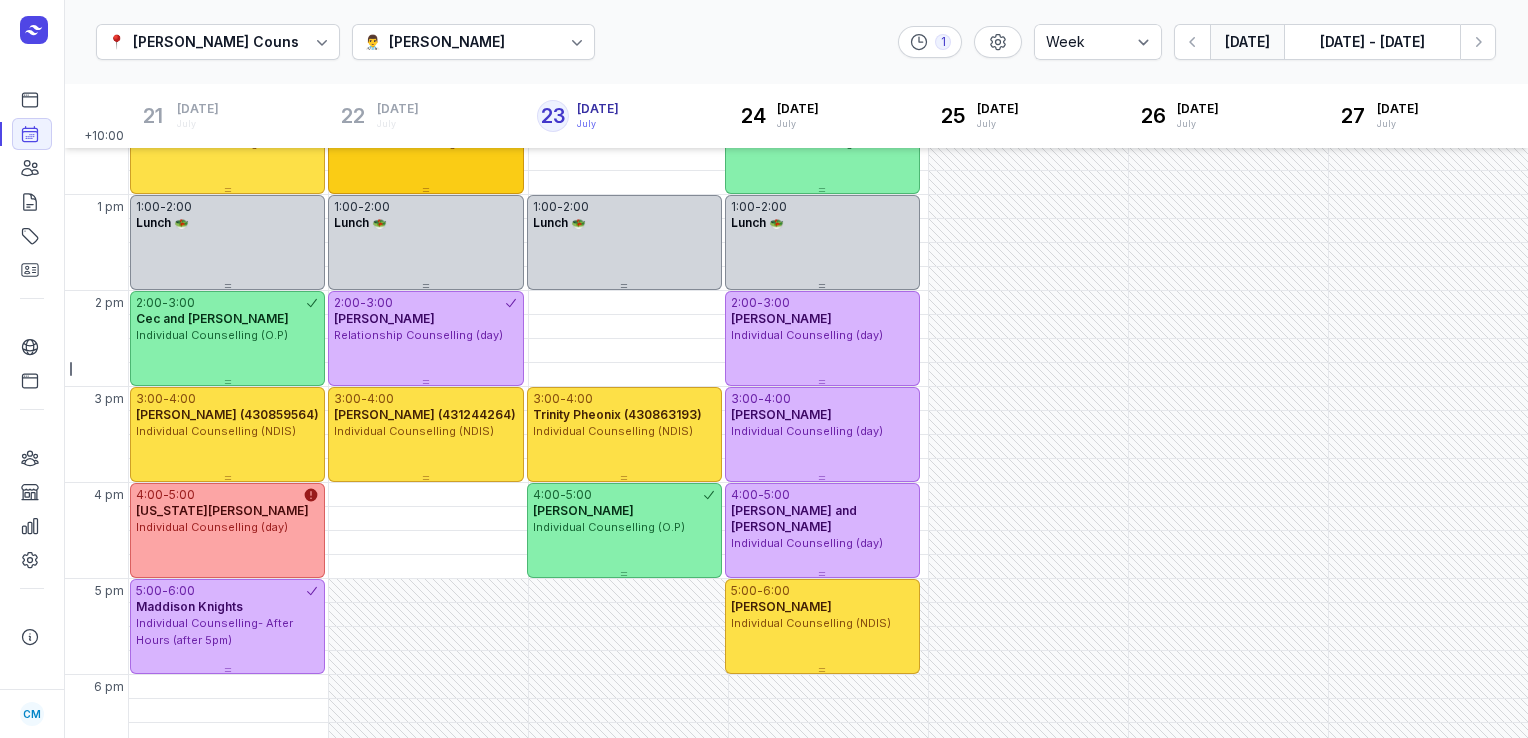 click on "3:00  -  4:00 [PERSON_NAME] (431244264) Individual Counselling (NDIS)" at bounding box center [425, 434] 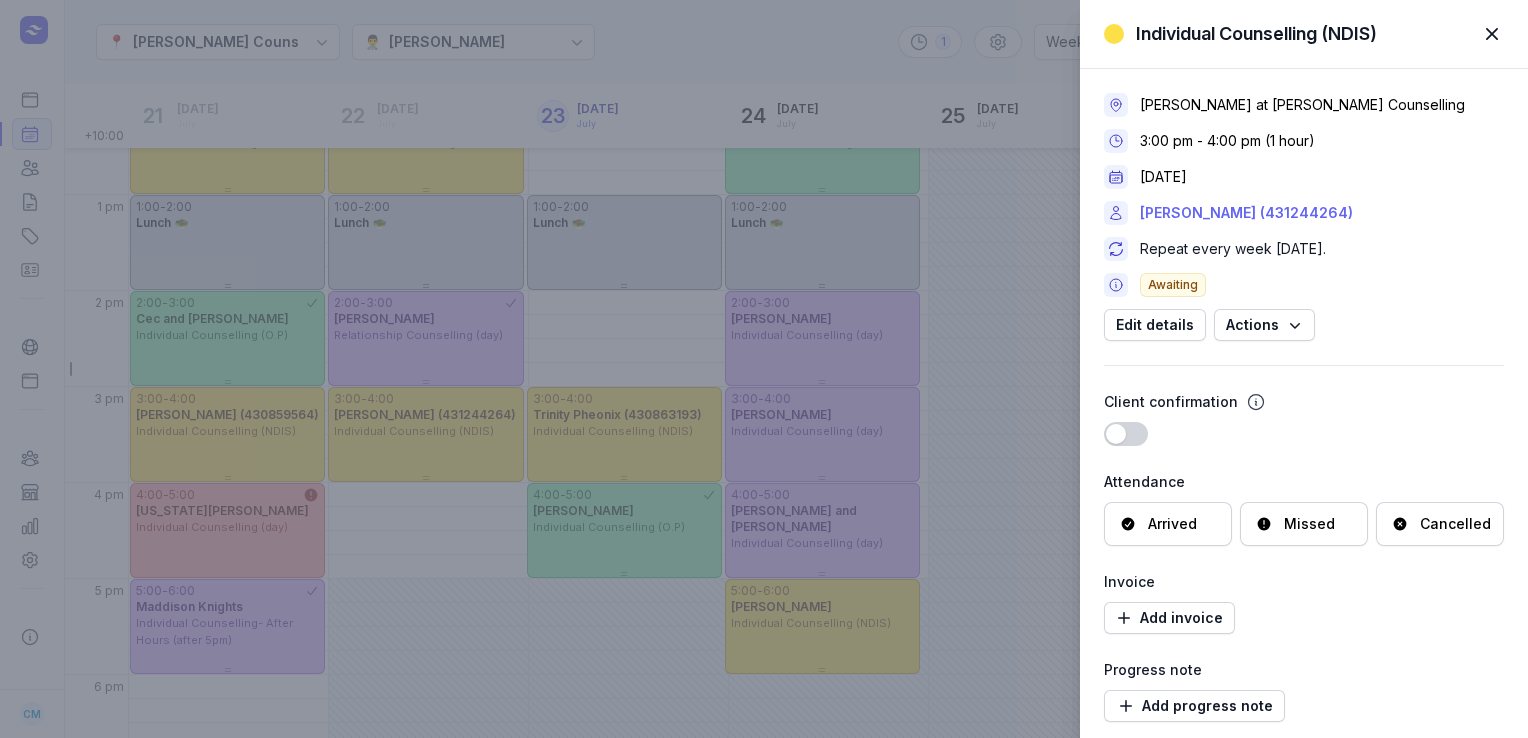 click on "[PERSON_NAME] (431244264)" at bounding box center [1246, 213] 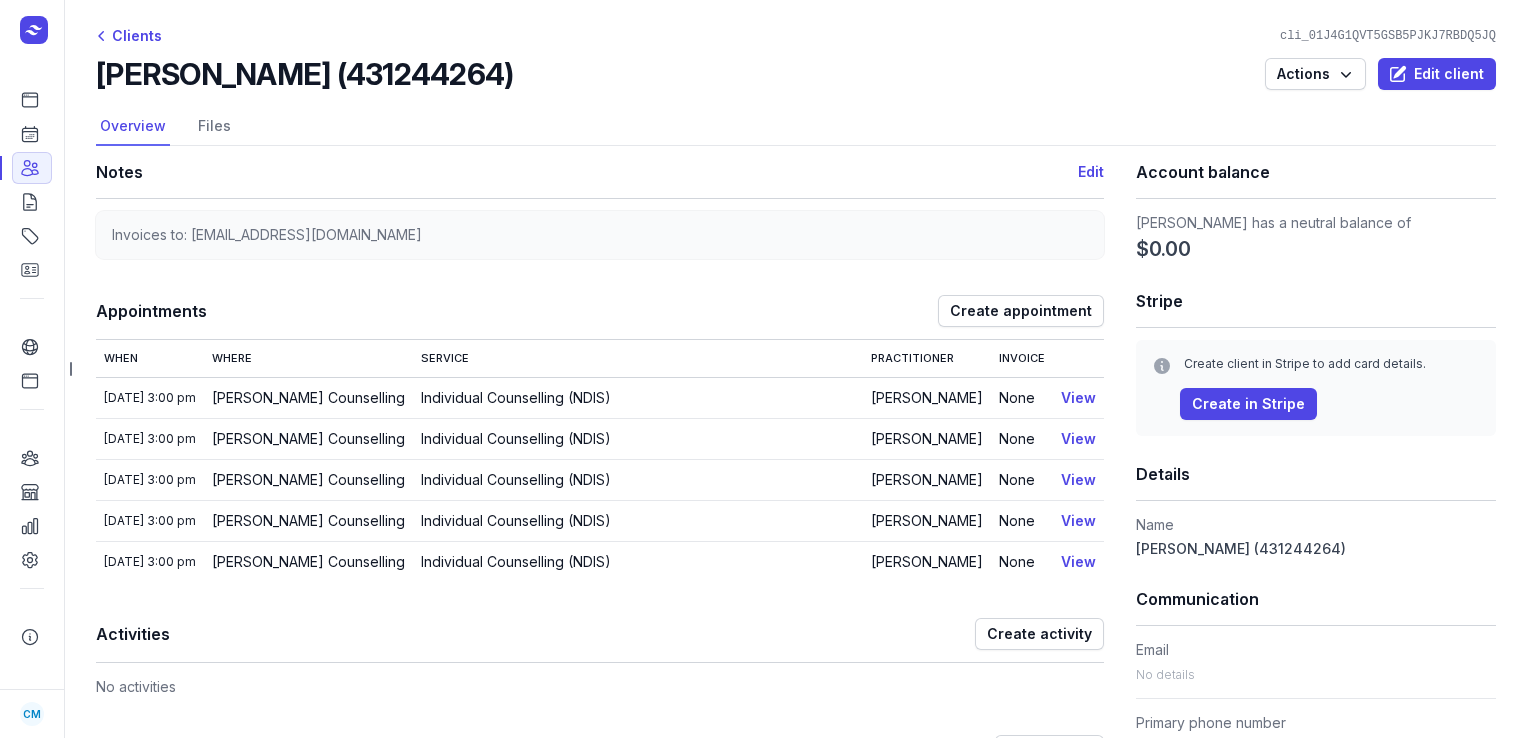 drag, startPoint x: 500, startPoint y: 70, endPoint x: 101, endPoint y: 71, distance: 399.00125 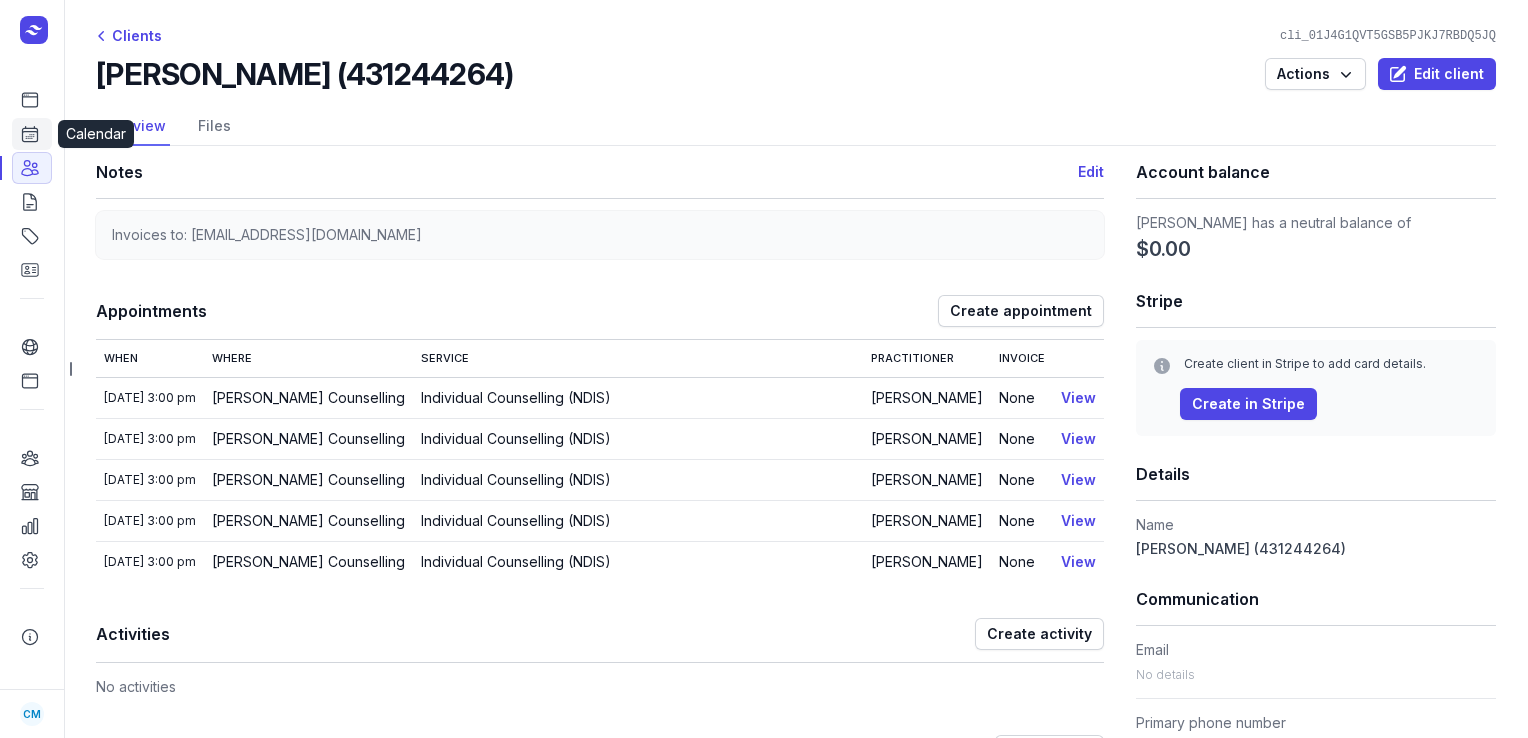 click on "Calendar" 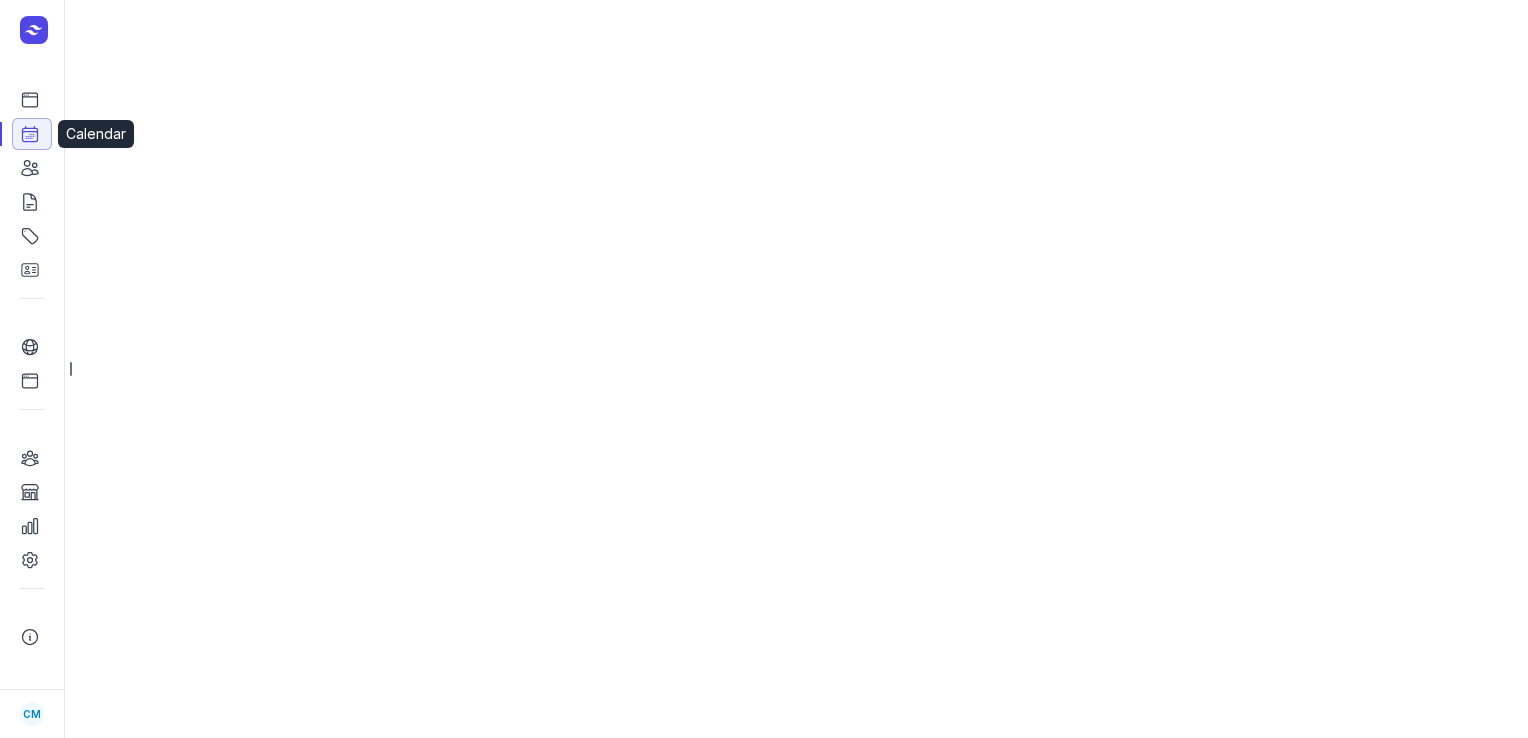select on "week" 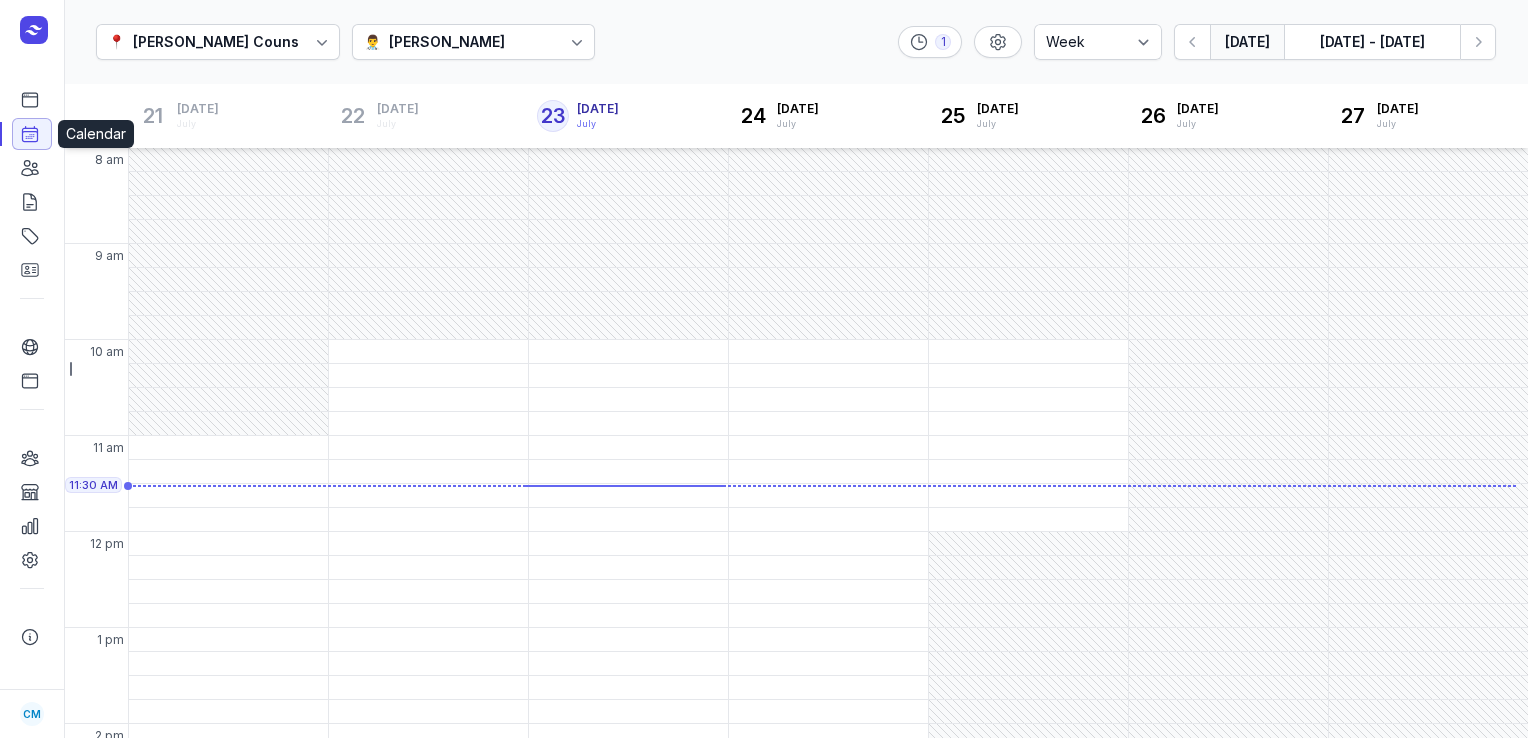 scroll, scrollTop: 87, scrollLeft: 0, axis: vertical 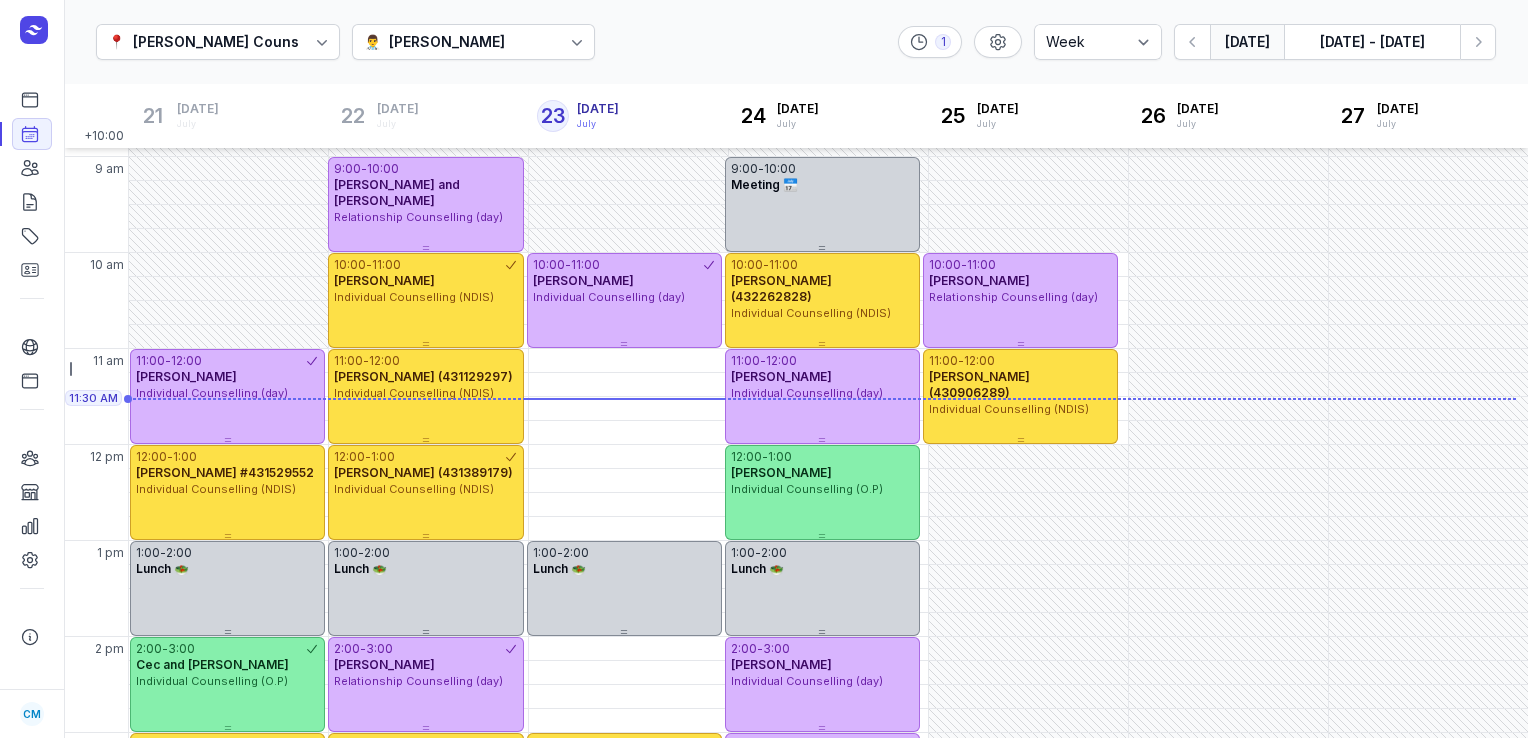 click on "[PERSON_NAME]" at bounding box center [447, 42] 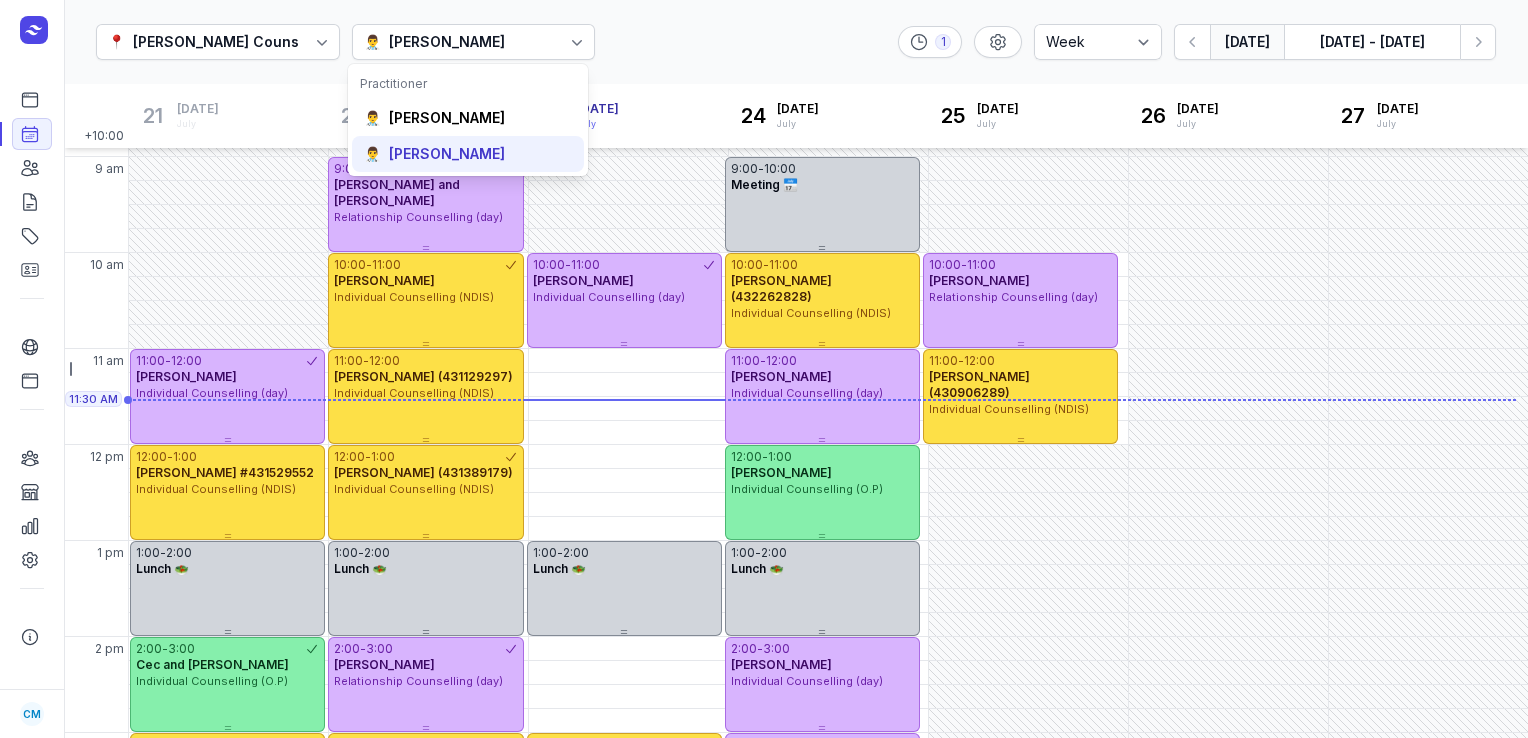 click on "👨‍⚕️ [PERSON_NAME]" 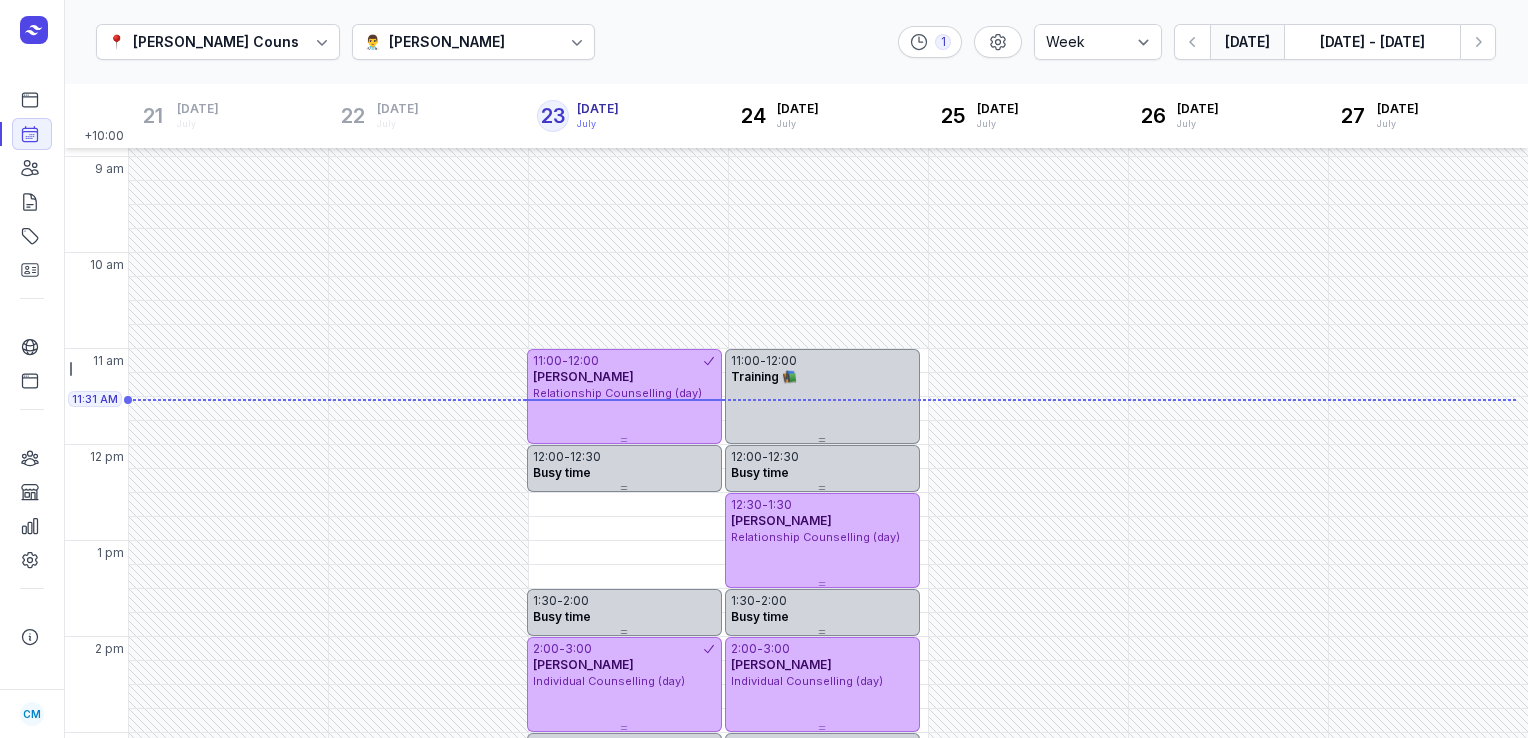 click on "[PERSON_NAME]" at bounding box center [447, 42] 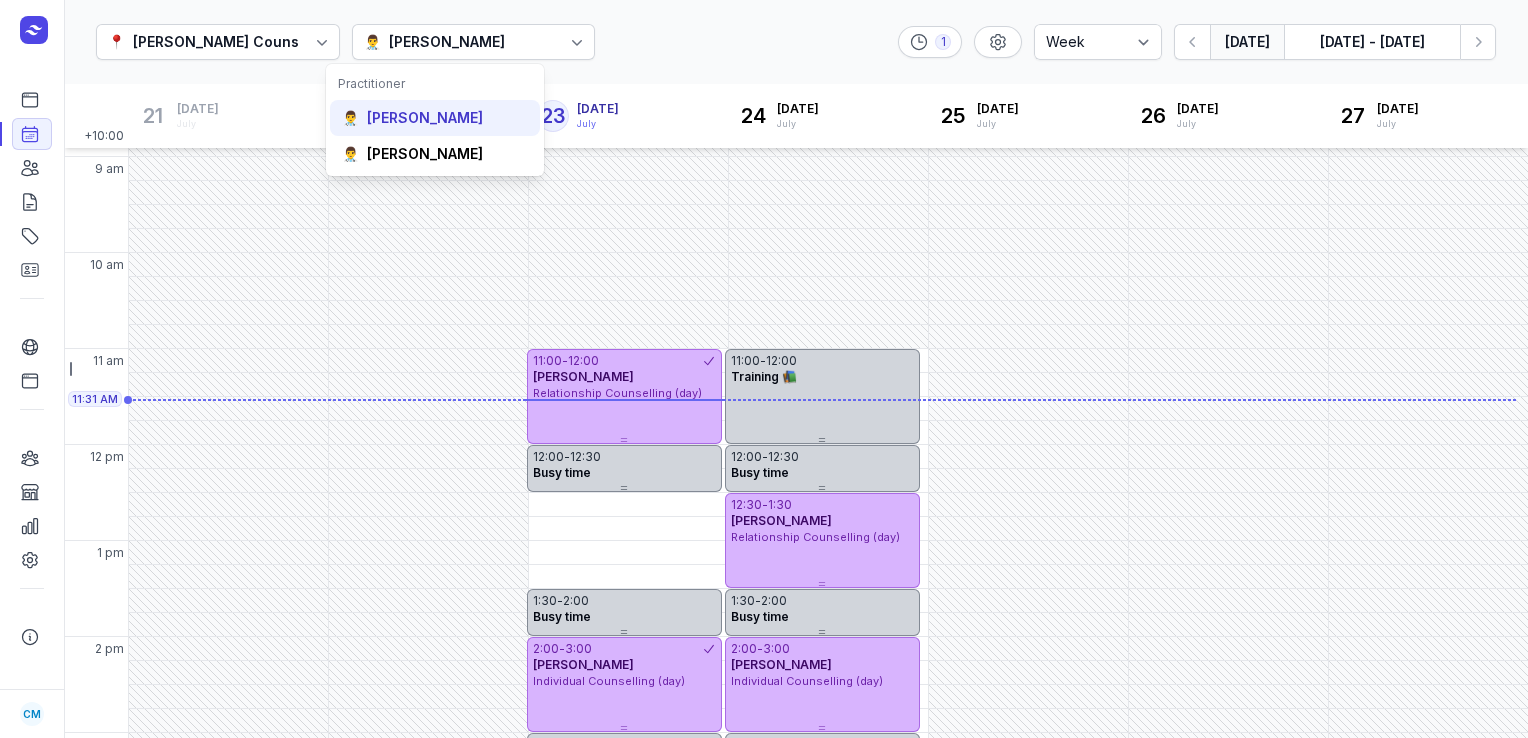 click on "[PERSON_NAME]" at bounding box center [425, 118] 